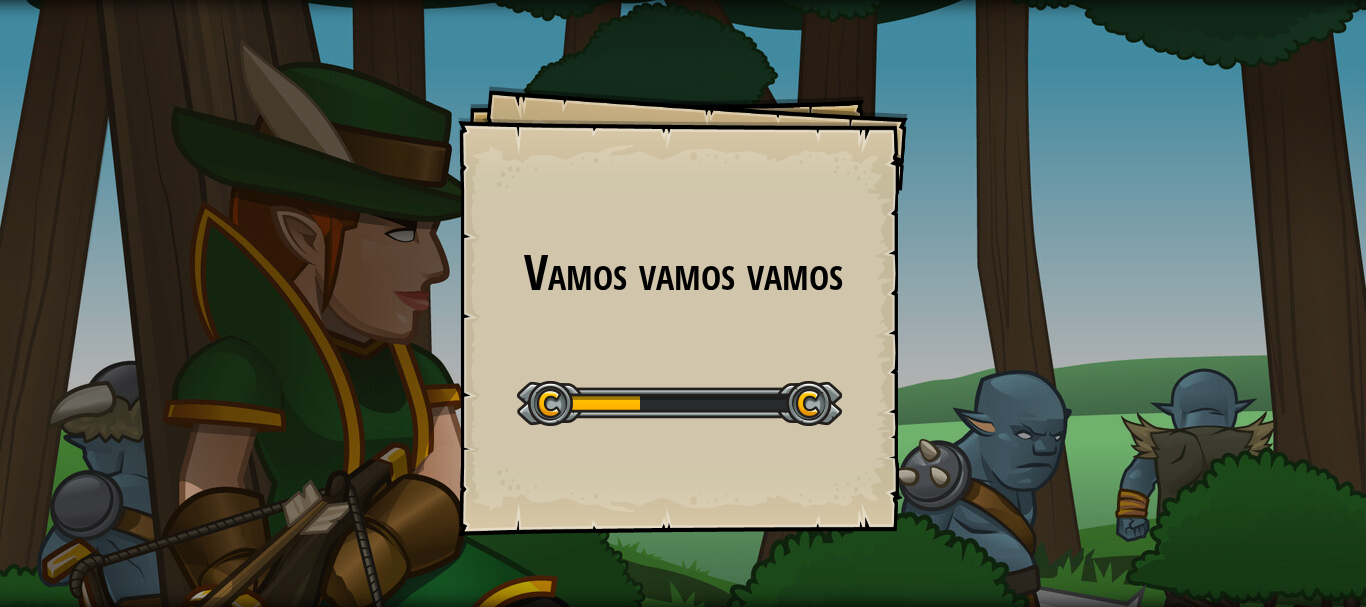 scroll, scrollTop: 0, scrollLeft: 0, axis: both 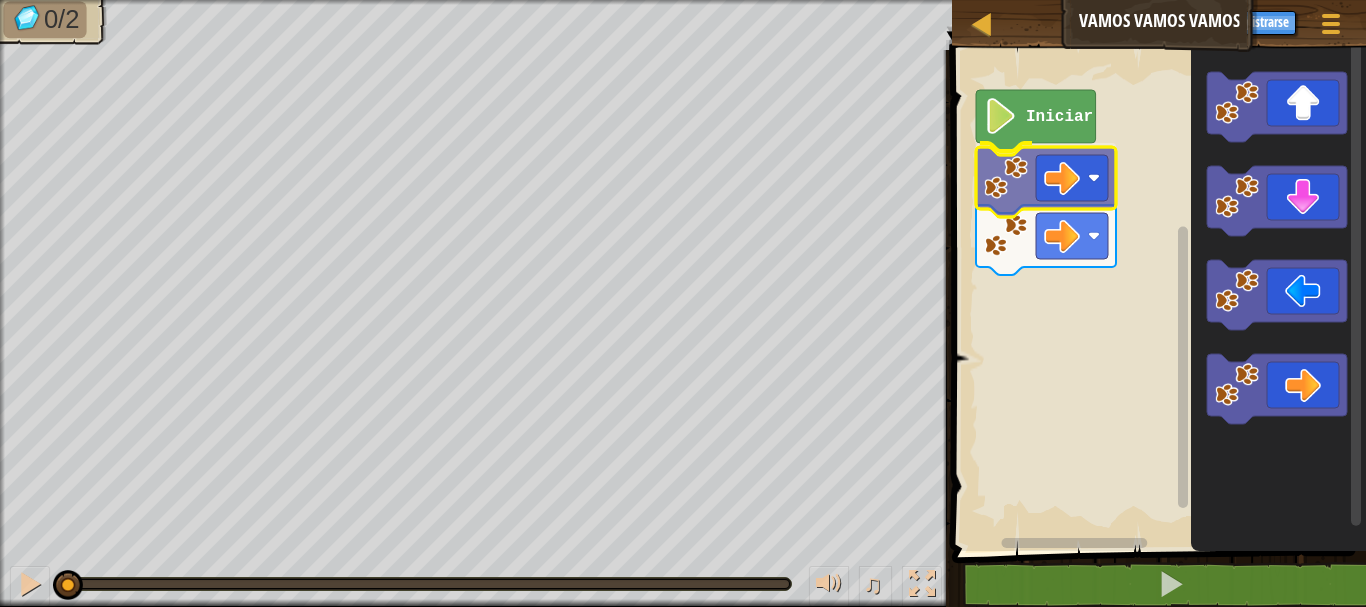 click on "Iniciar" at bounding box center [1156, 295] 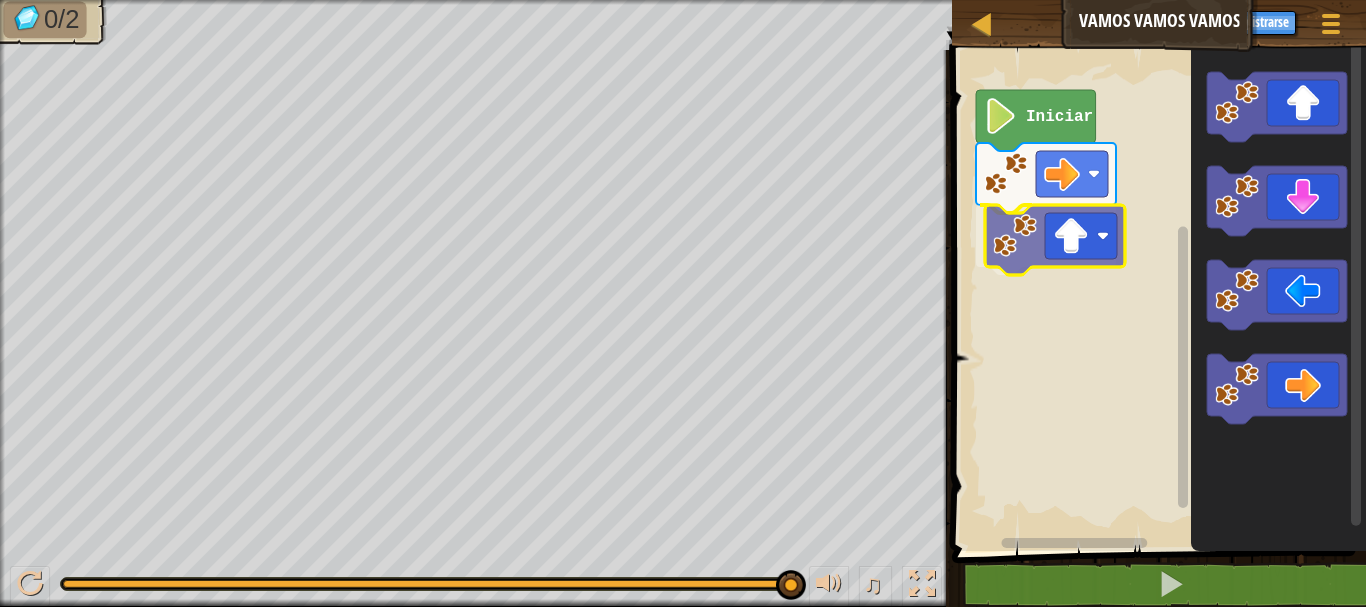 click on "Iniciar" at bounding box center [1156, 295] 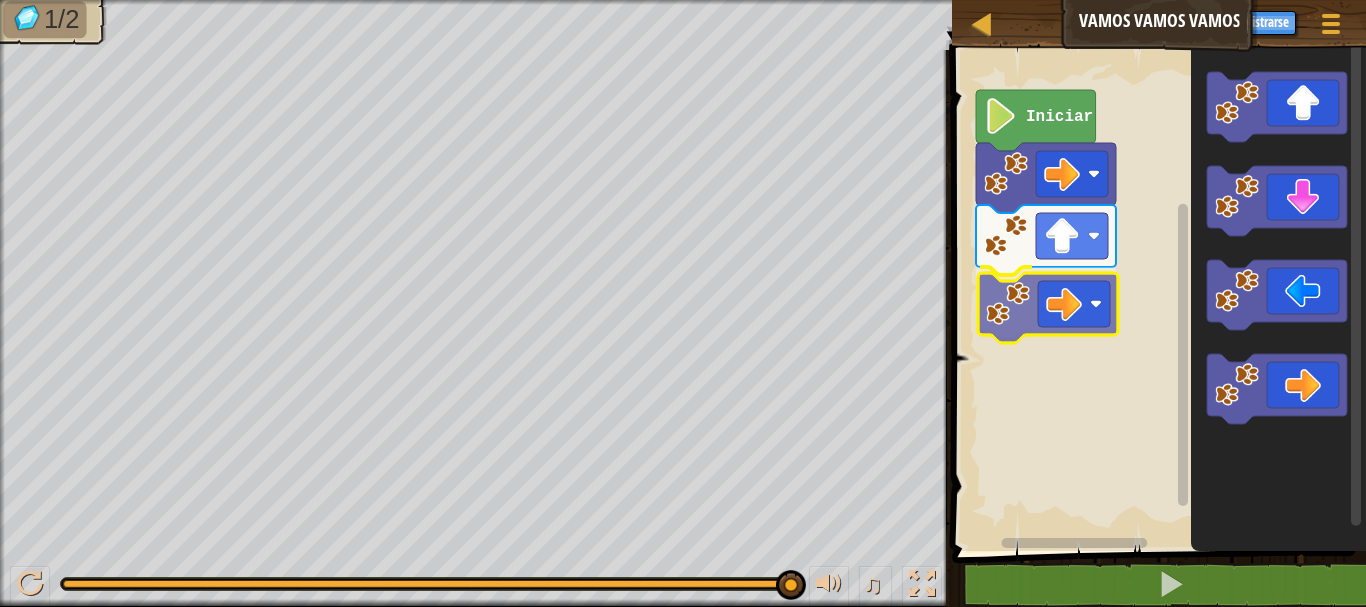 click on "Iniciar" at bounding box center [1156, 295] 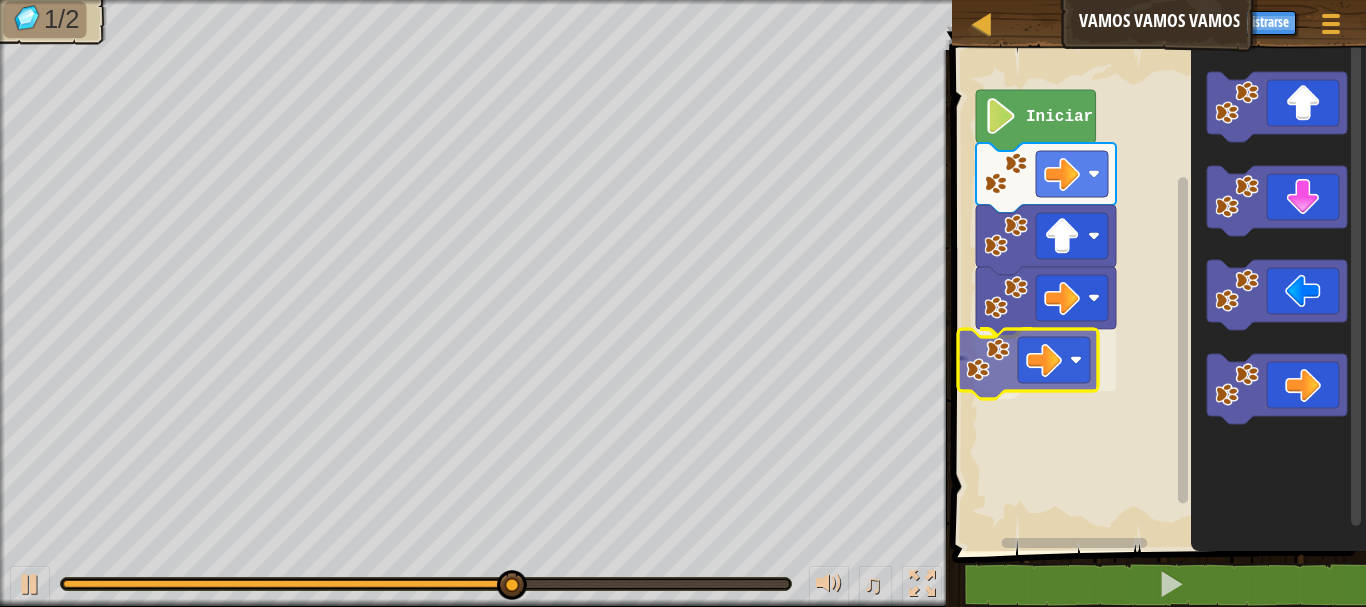 click on "Iniciar" at bounding box center [1156, 295] 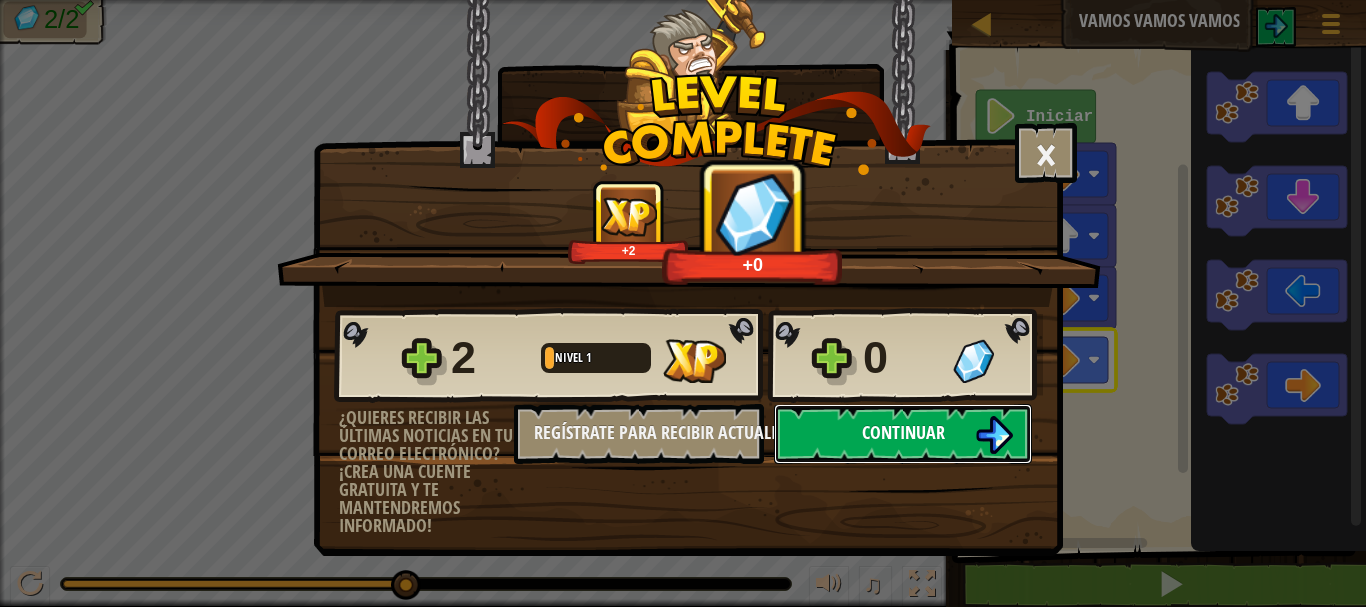 click on "Continuar" at bounding box center (903, 432) 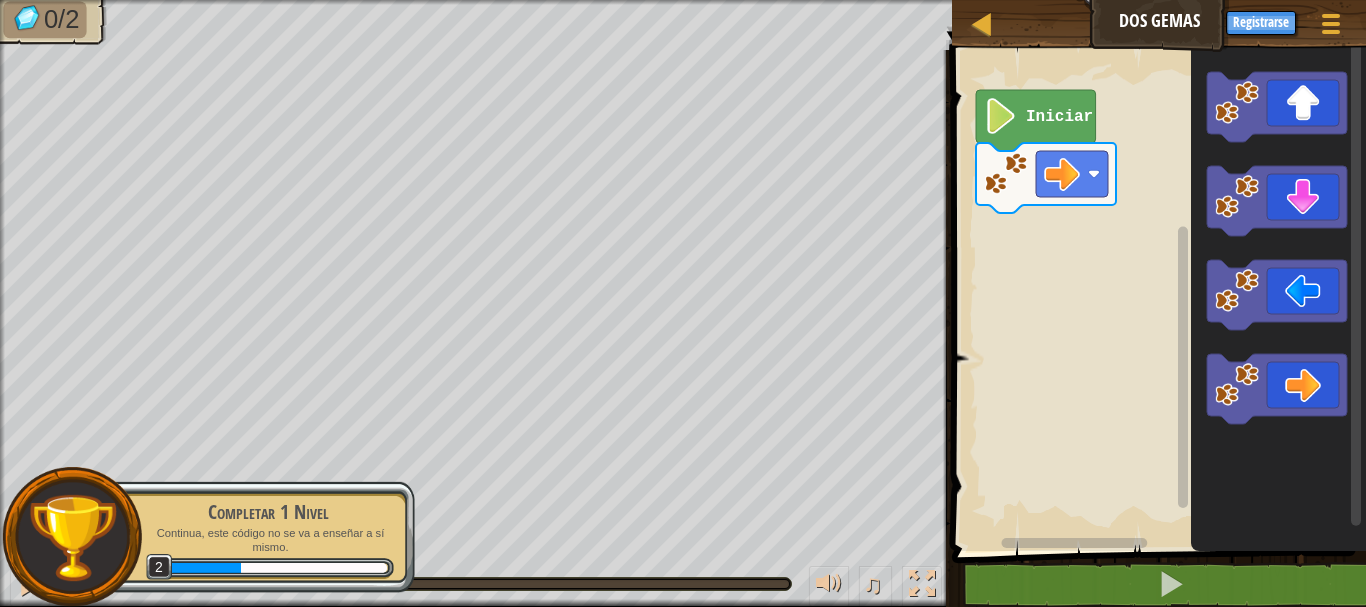 click 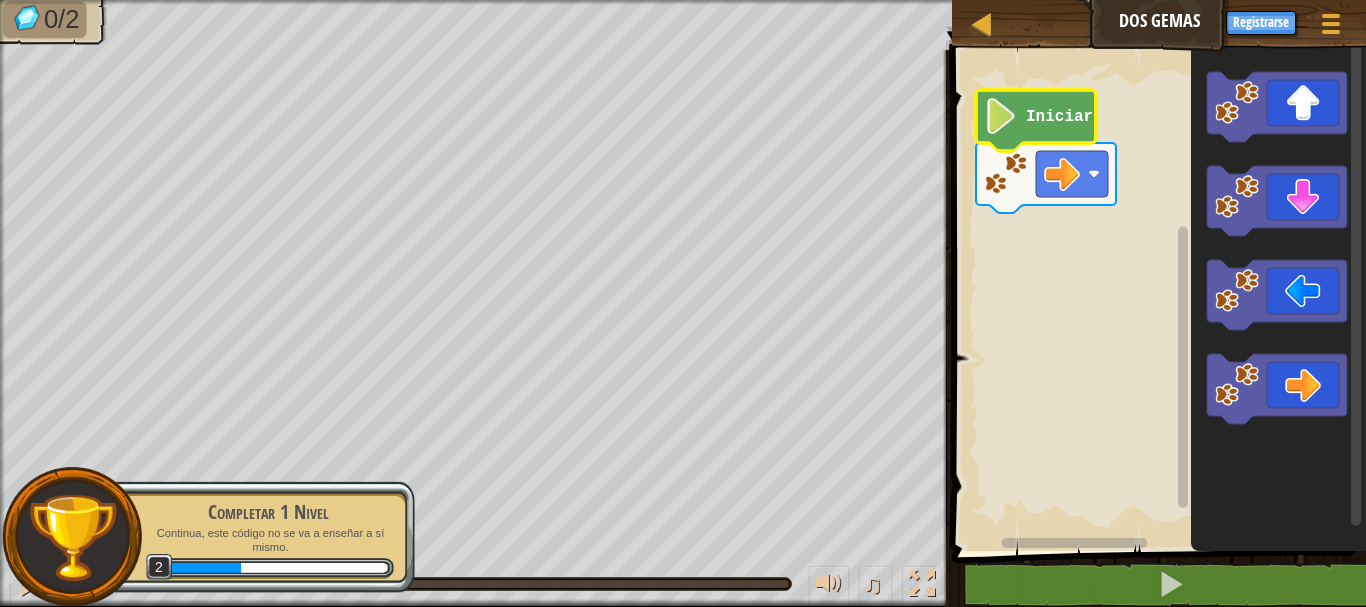 click 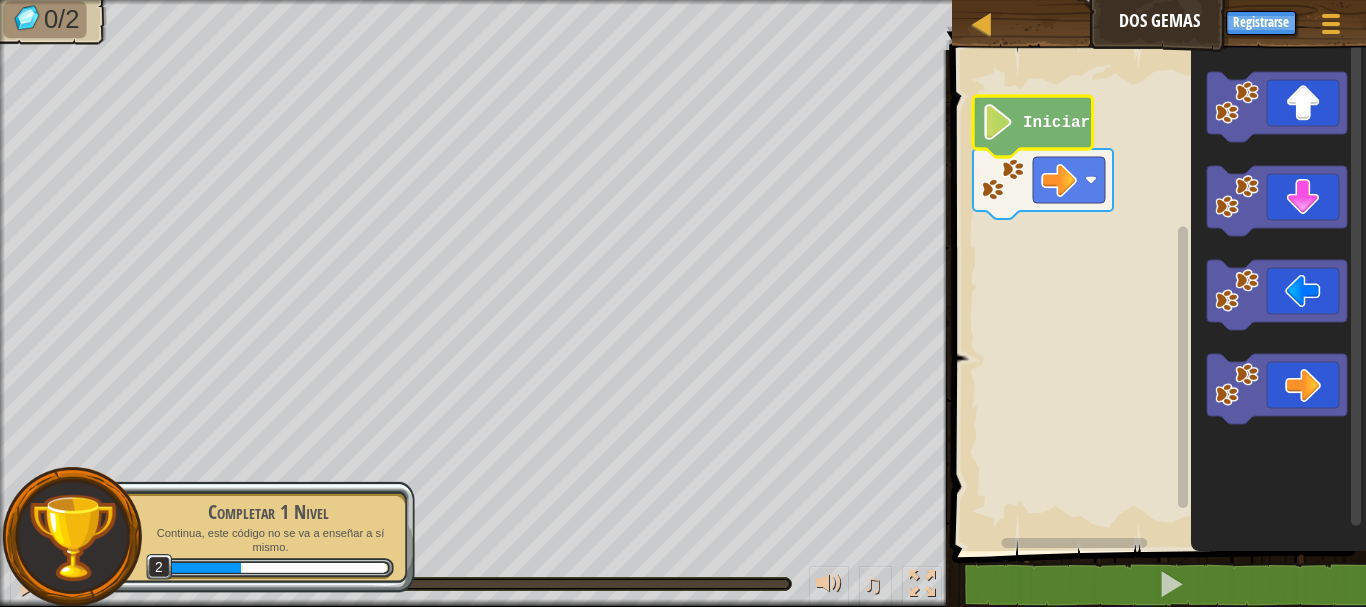 click 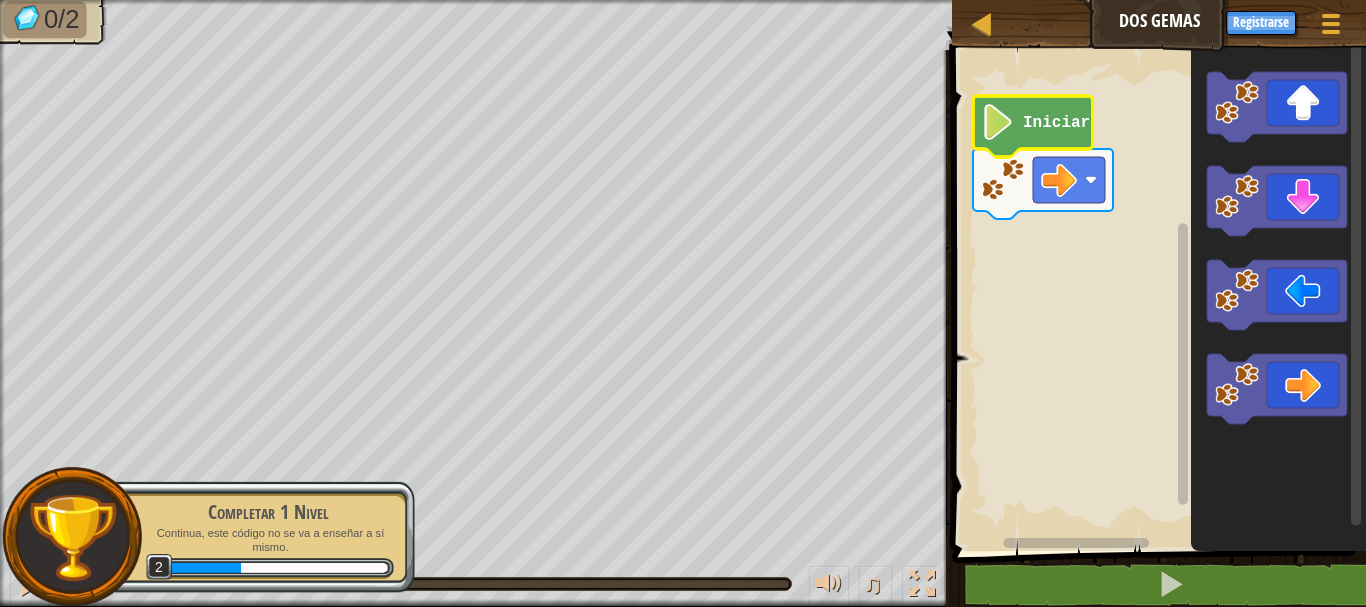 click 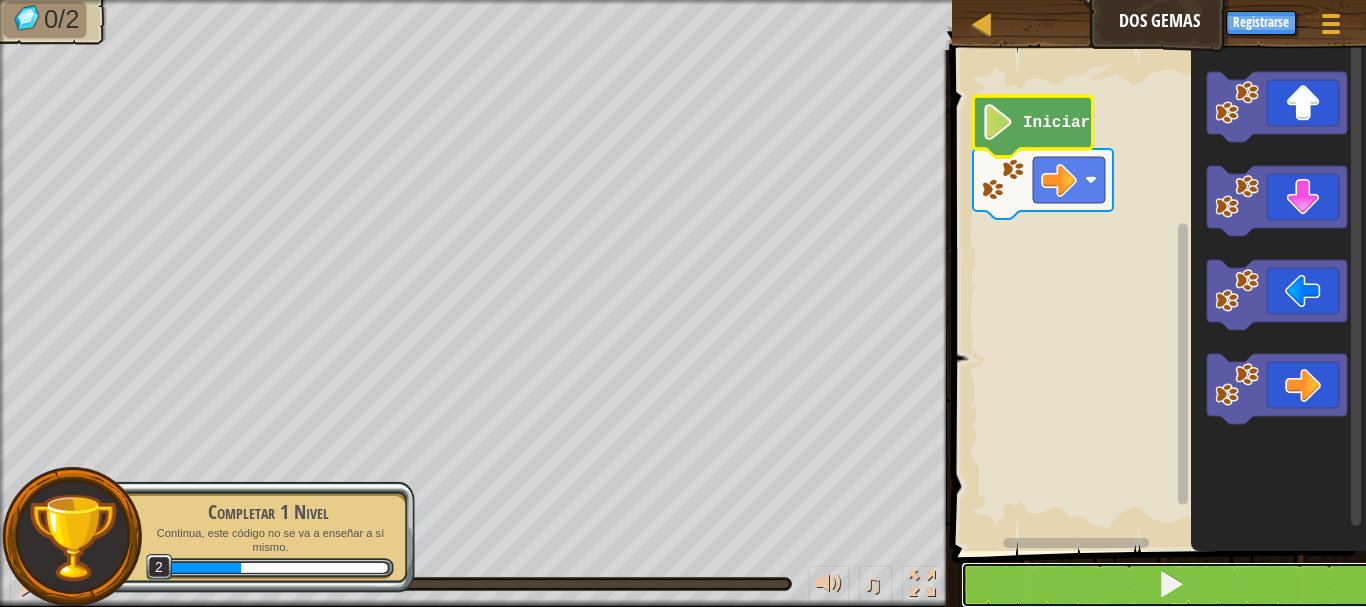click at bounding box center [1171, 585] 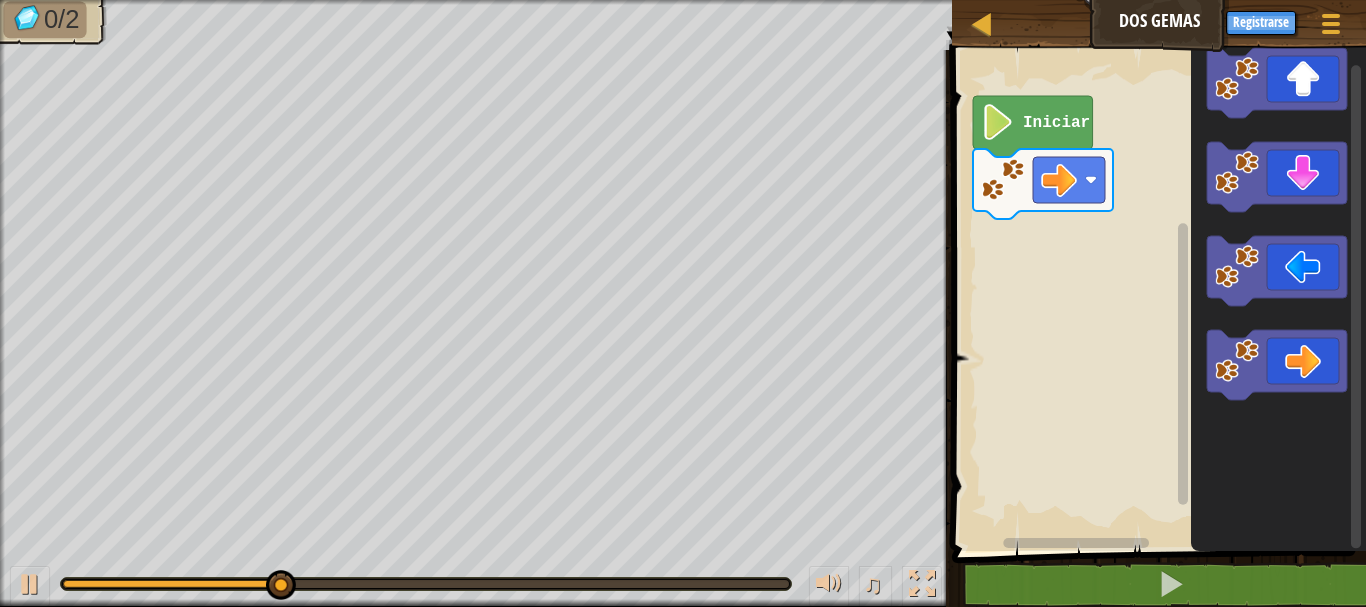 click on "Iniciar" at bounding box center (1156, 295) 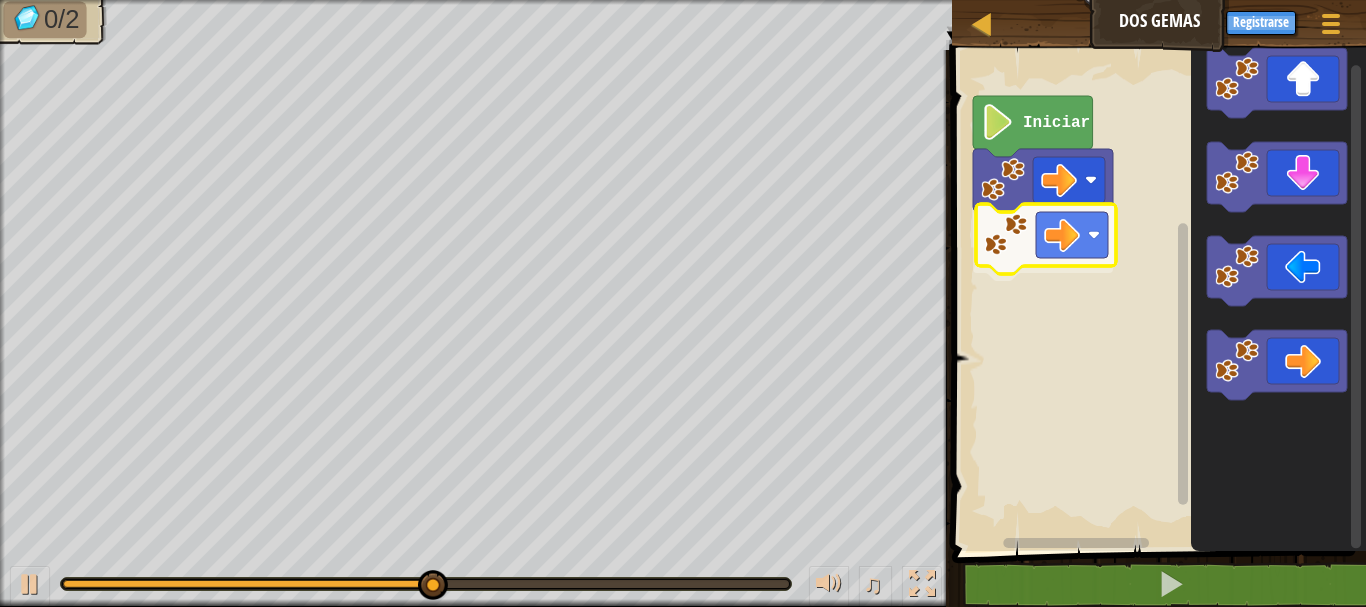 click on "Iniciar" at bounding box center [1156, 295] 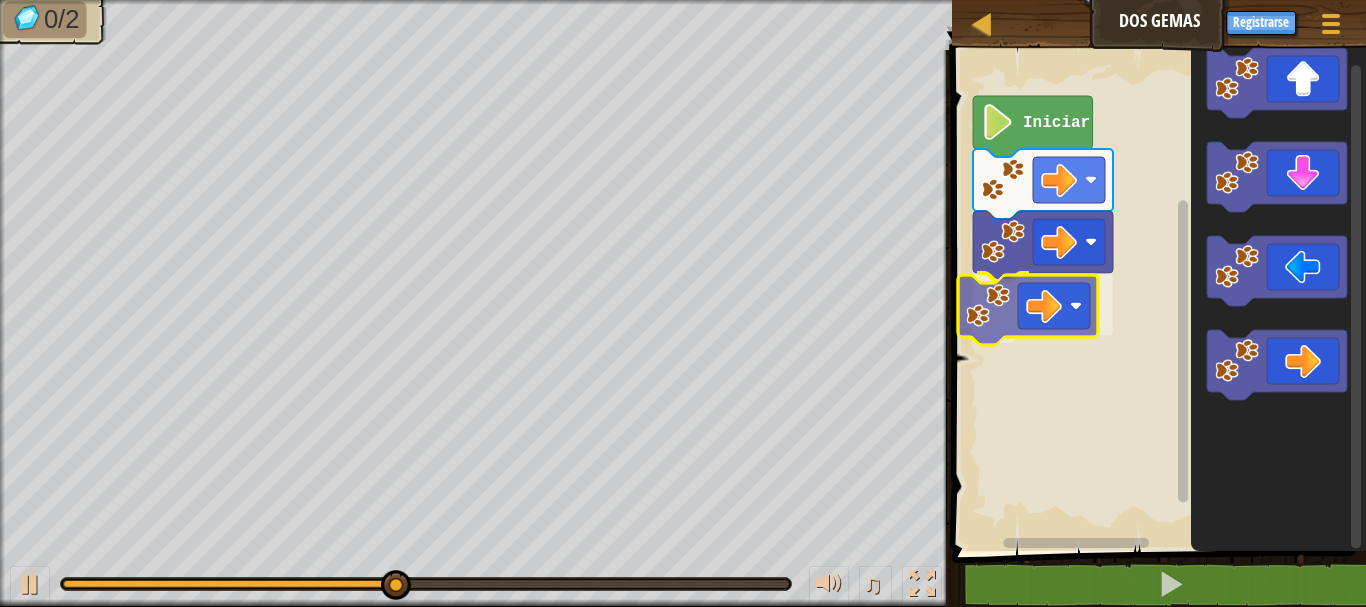 click on "Iniciar" at bounding box center (1156, 295) 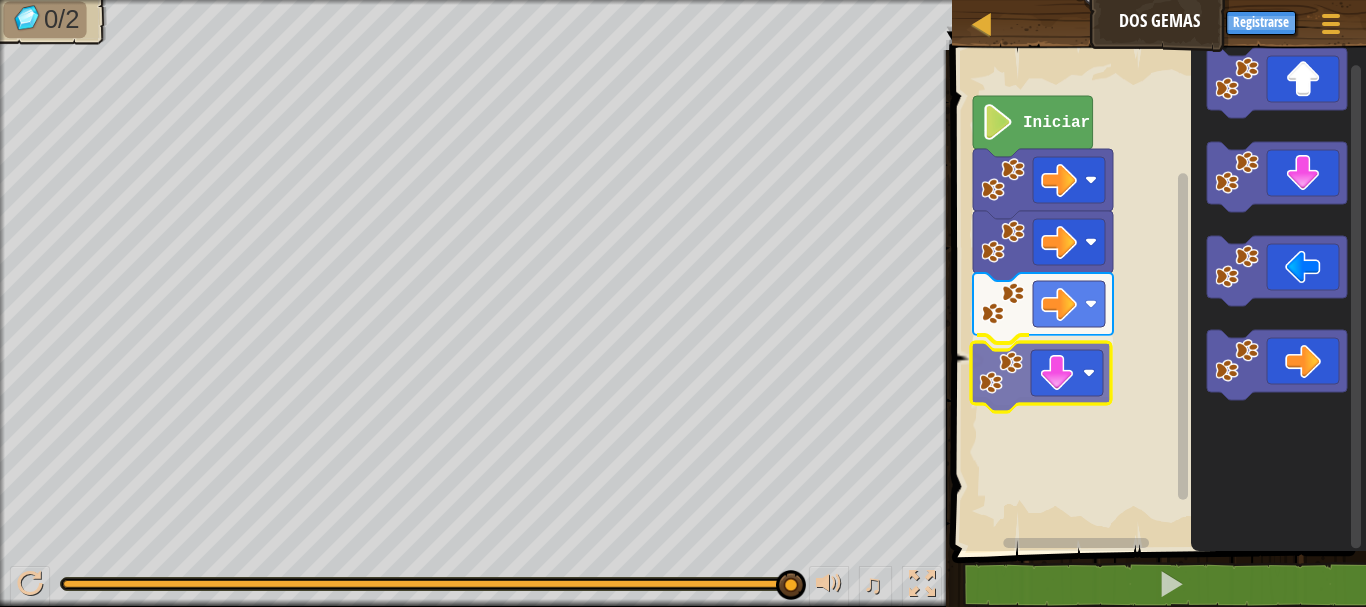 click on "Iniciar" at bounding box center [1156, 295] 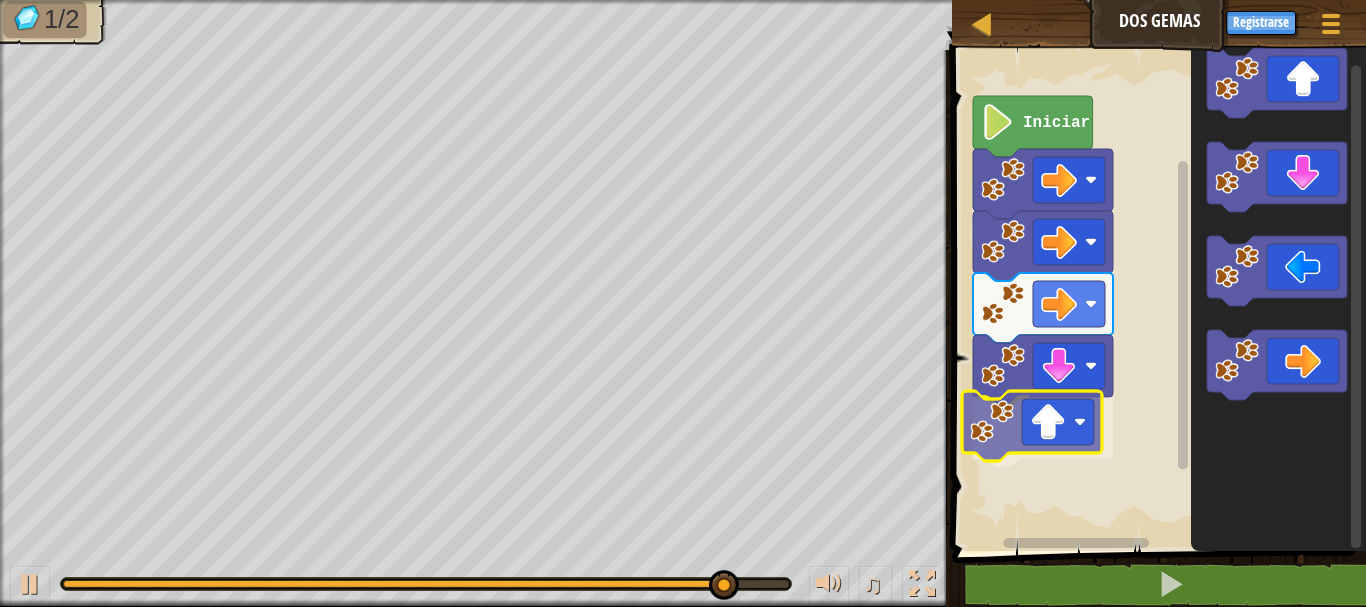 click on "Iniciar" at bounding box center (1156, 295) 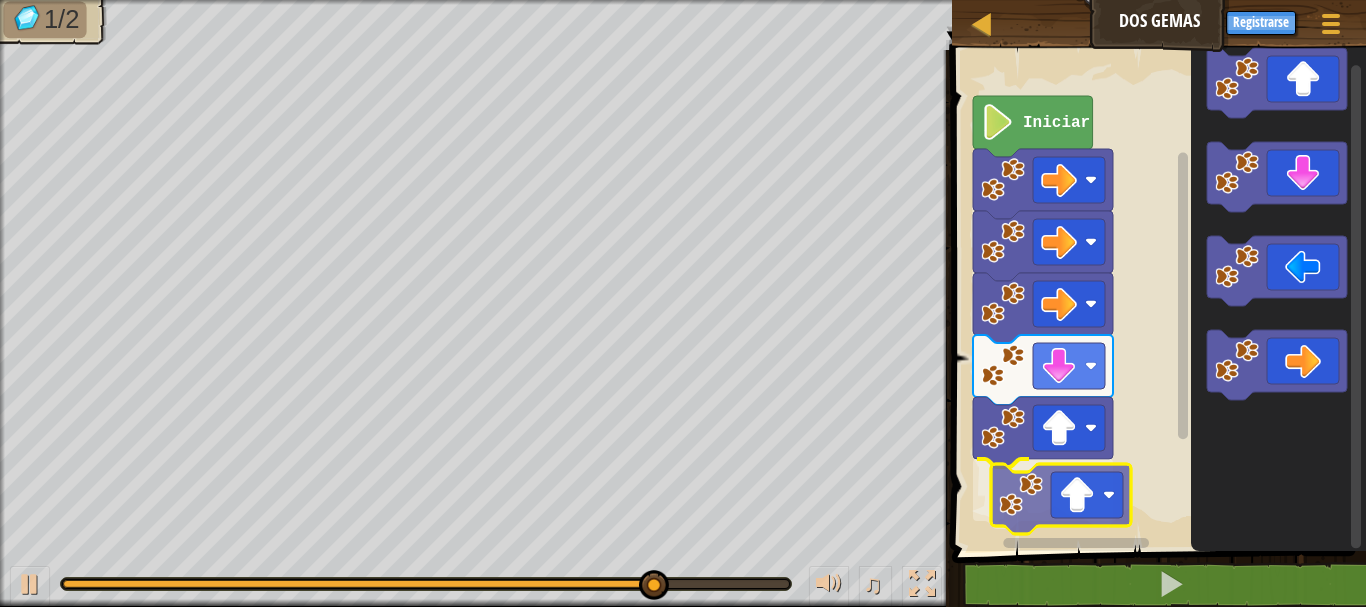 click on "Iniciar" at bounding box center [1156, 295] 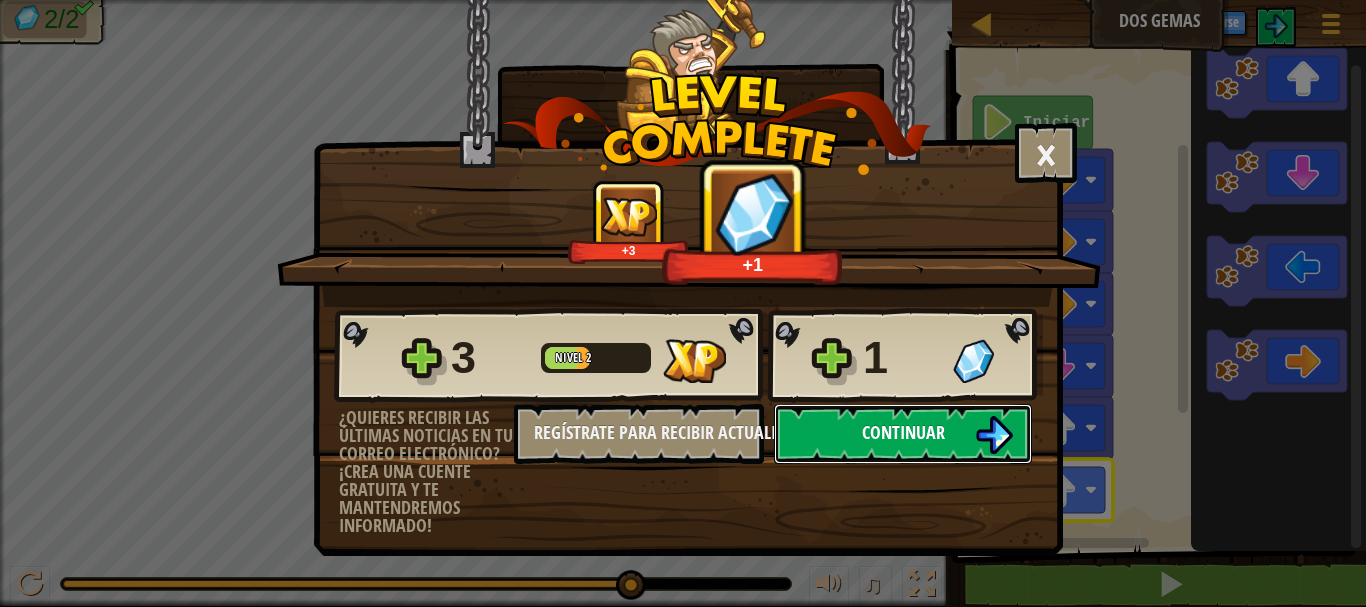 click on "Continuar" at bounding box center (903, 434) 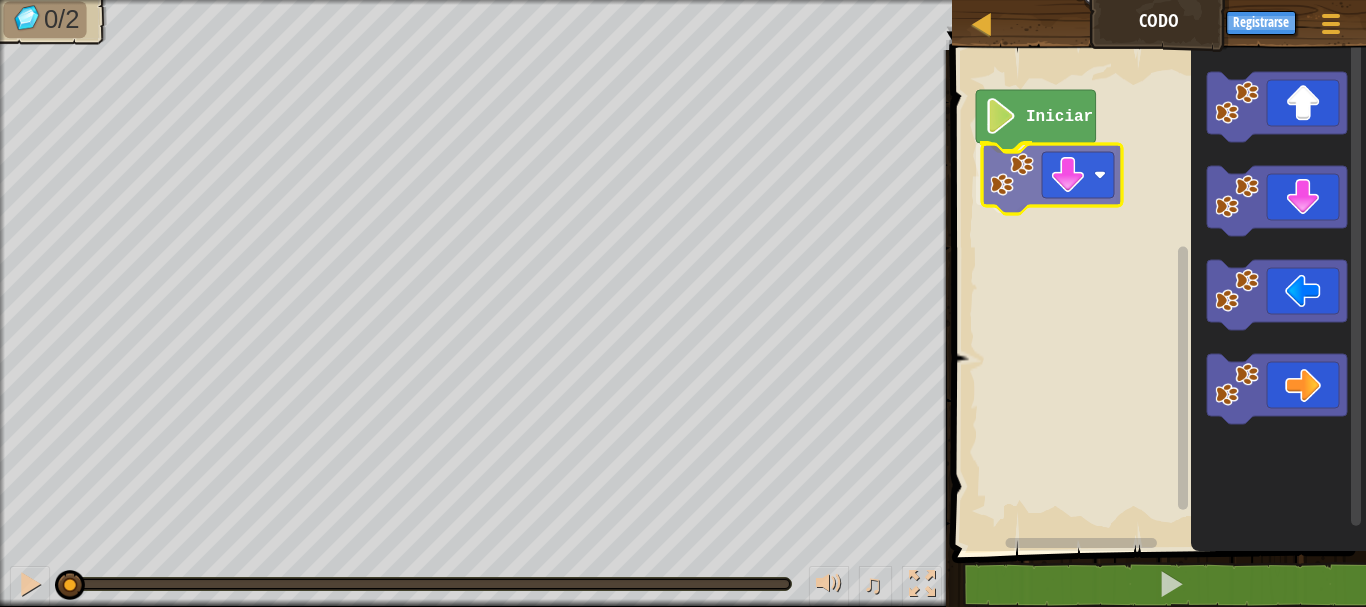 click on "Iniciar" at bounding box center [1156, 295] 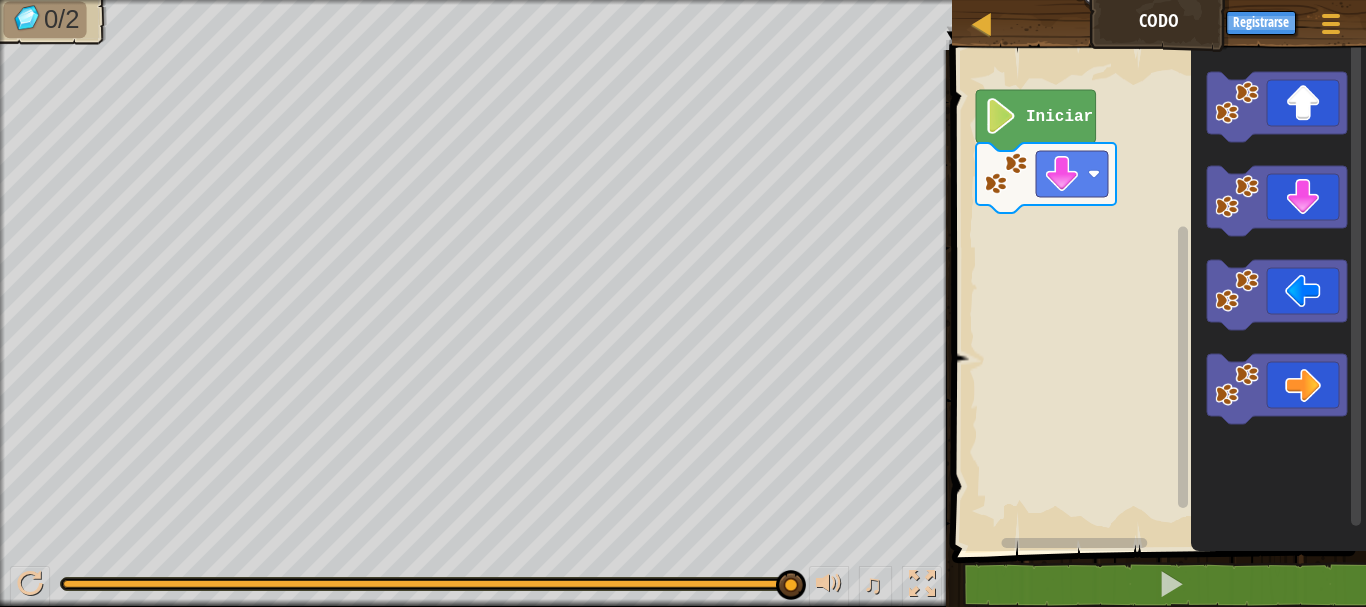 click on "Iniciar" at bounding box center (1156, 295) 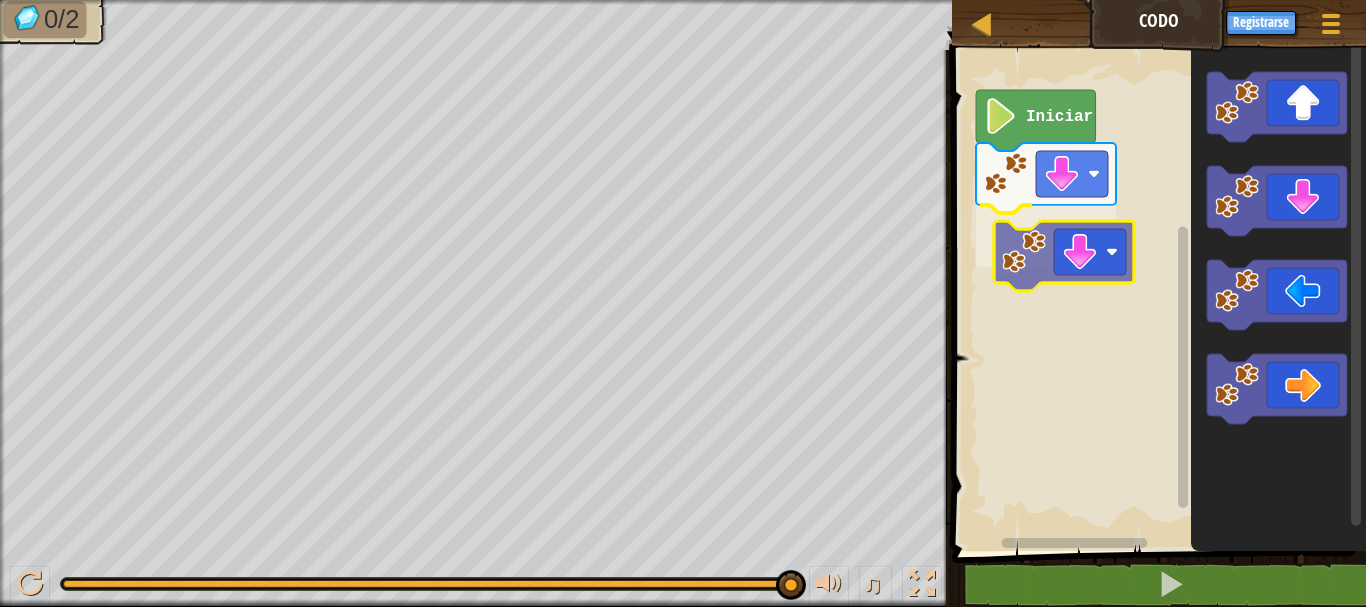 click on "Iniciar" at bounding box center (1156, 295) 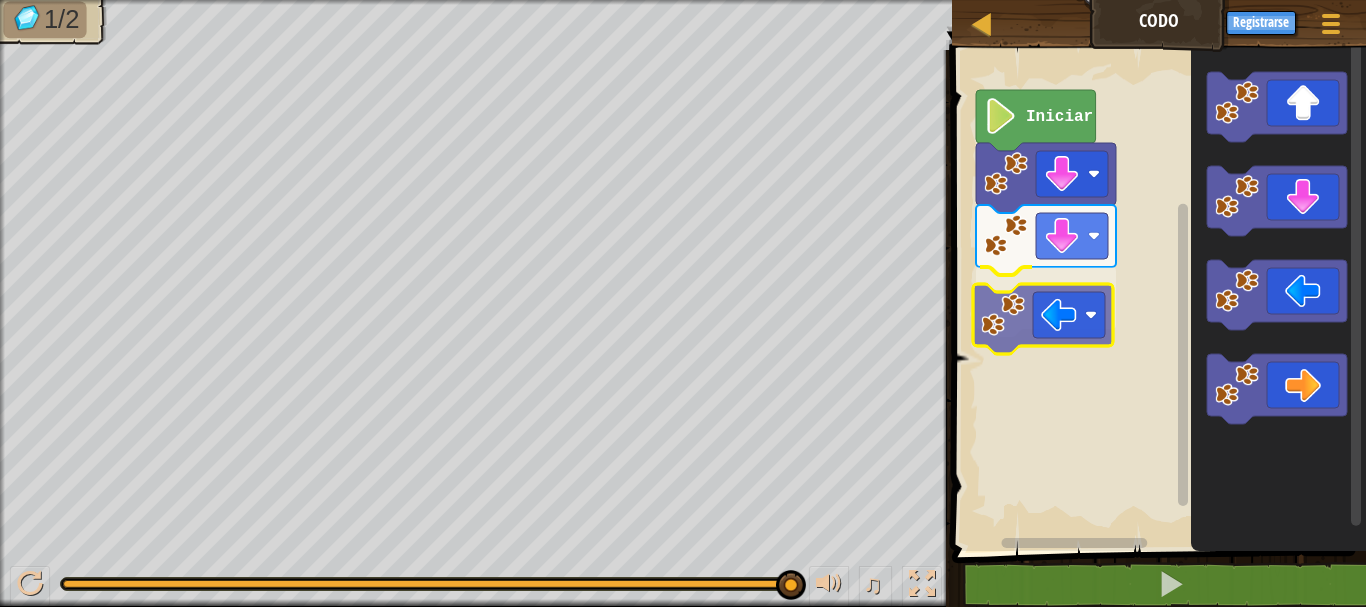 click on "Iniciar" at bounding box center (1156, 295) 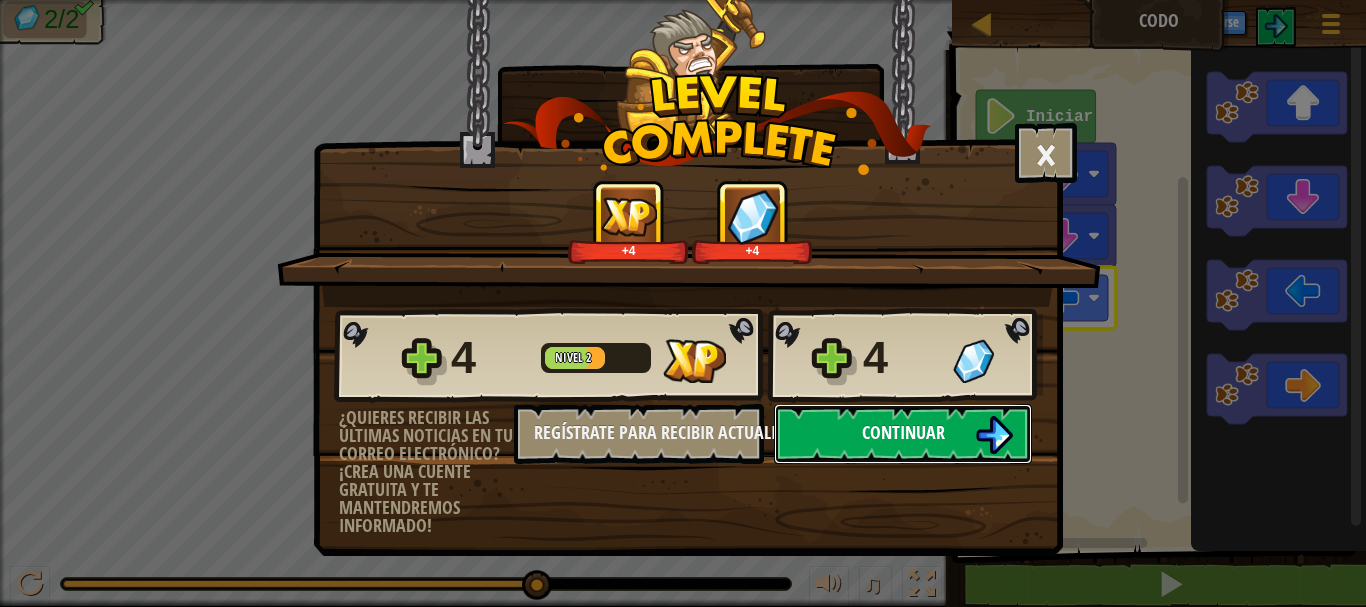 click on "Continuar" at bounding box center [903, 434] 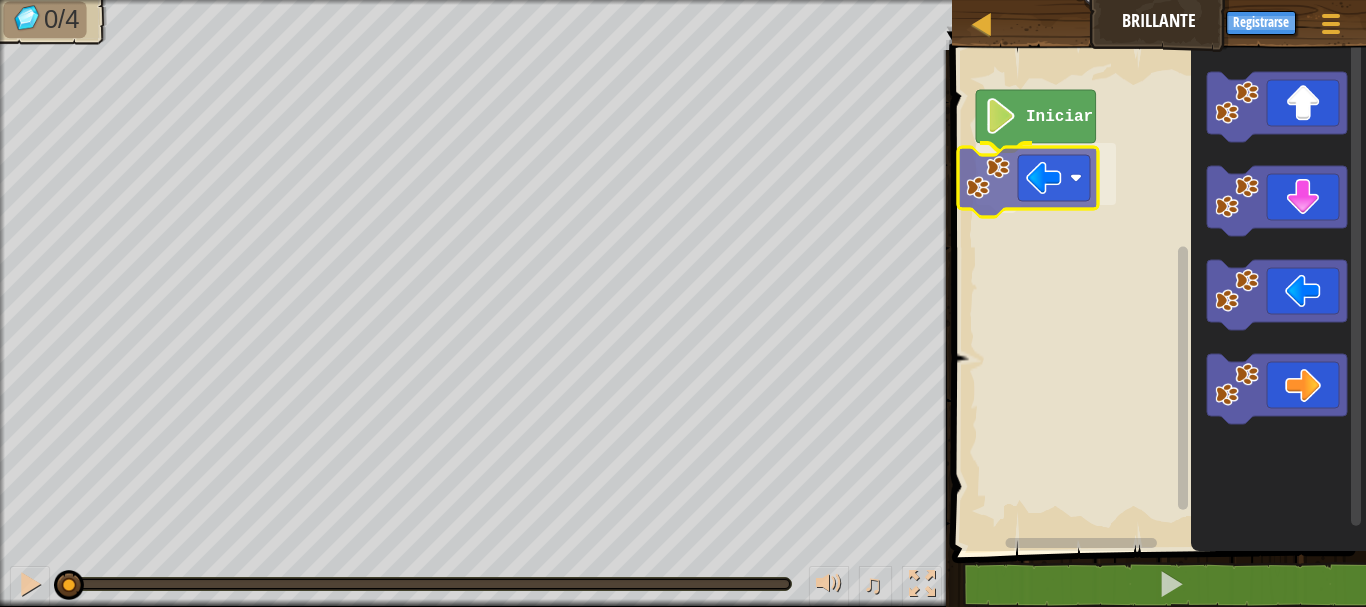 click on "Iniciar" at bounding box center (1156, 295) 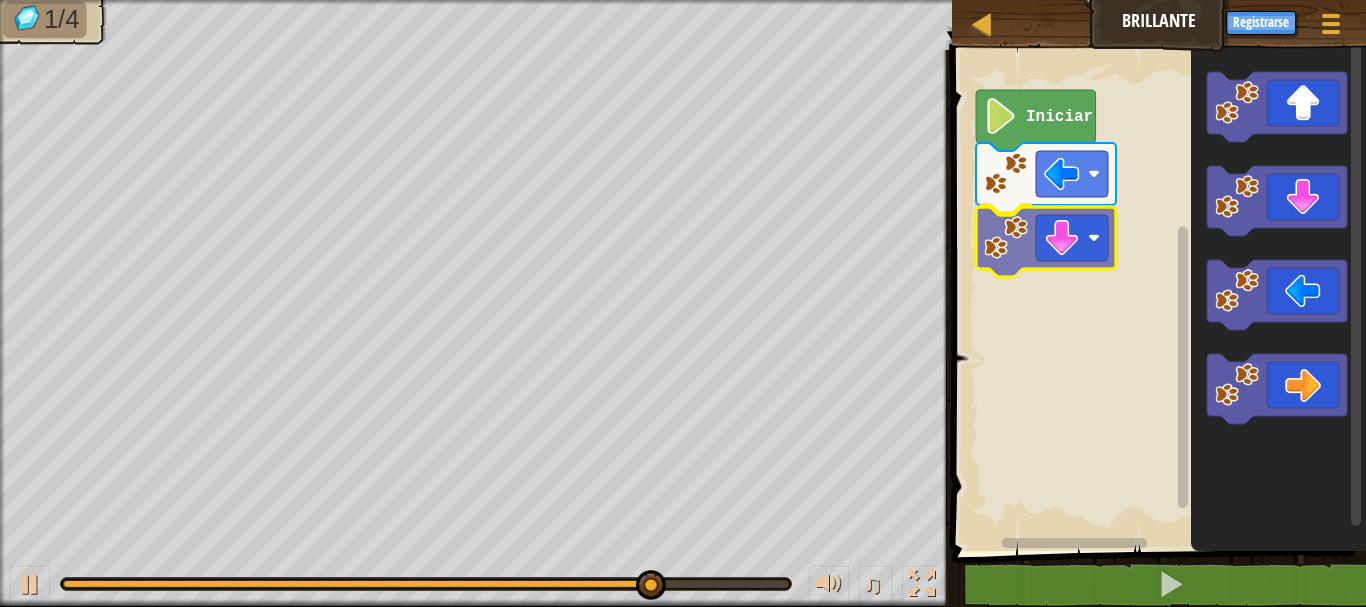 click on "Iniciar" at bounding box center [1156, 295] 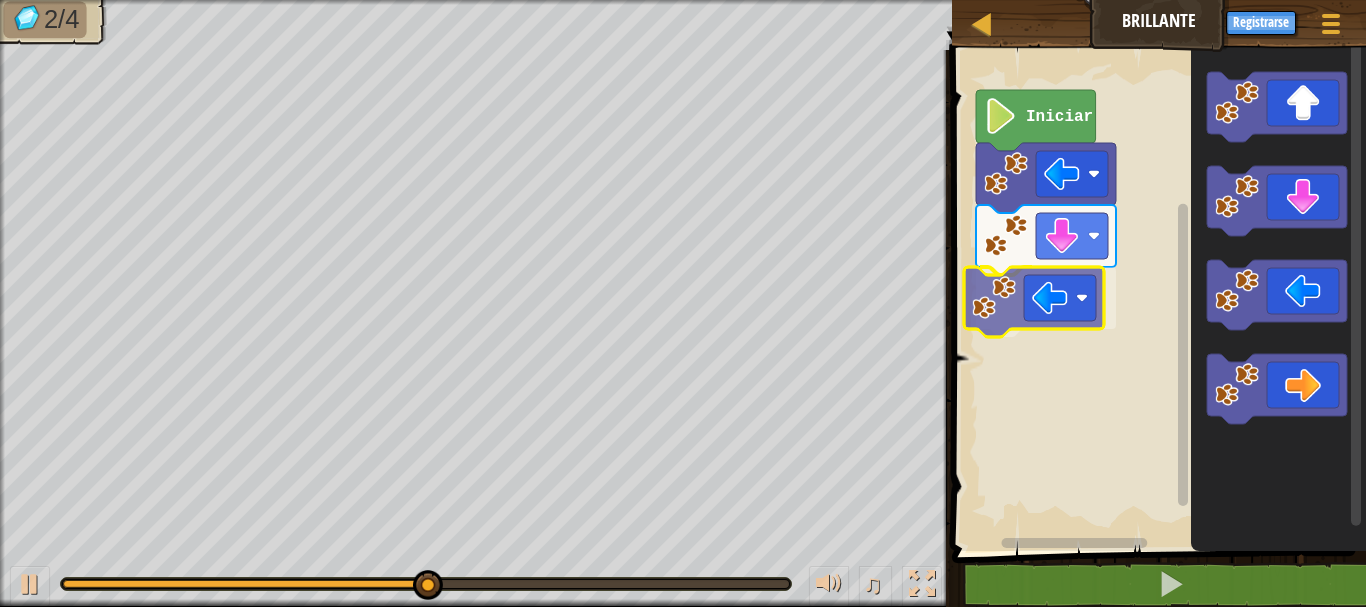 click on "Iniciar" at bounding box center (1156, 295) 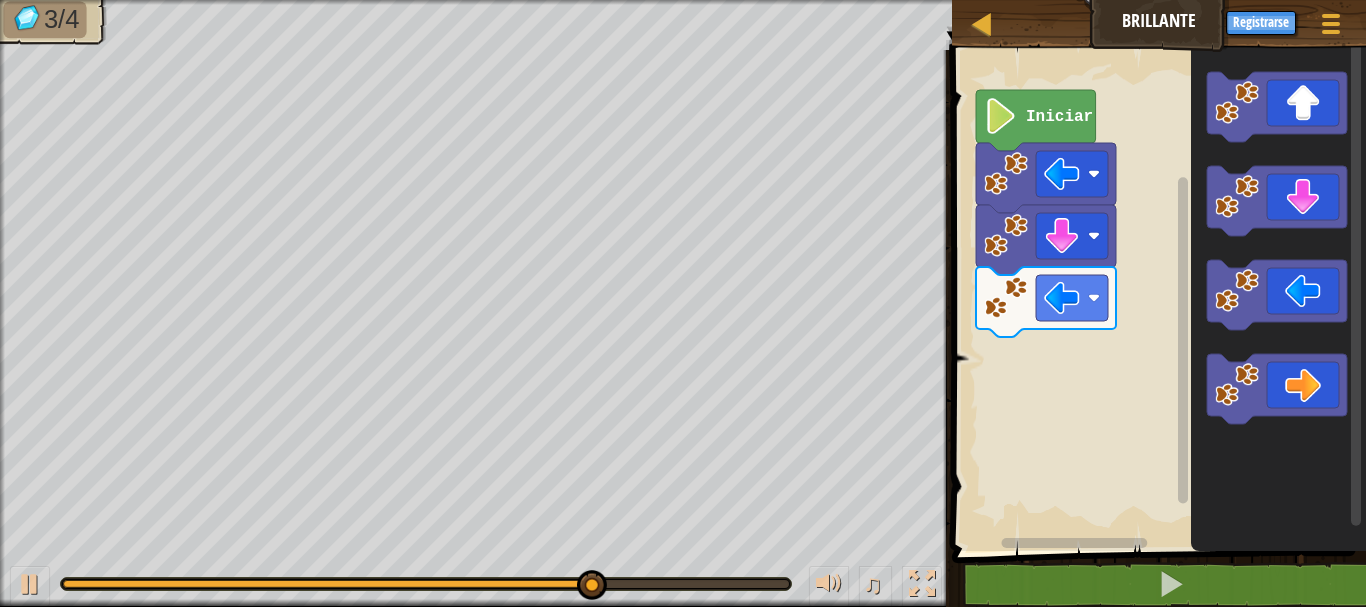 click on "Iniciar" at bounding box center (1156, 295) 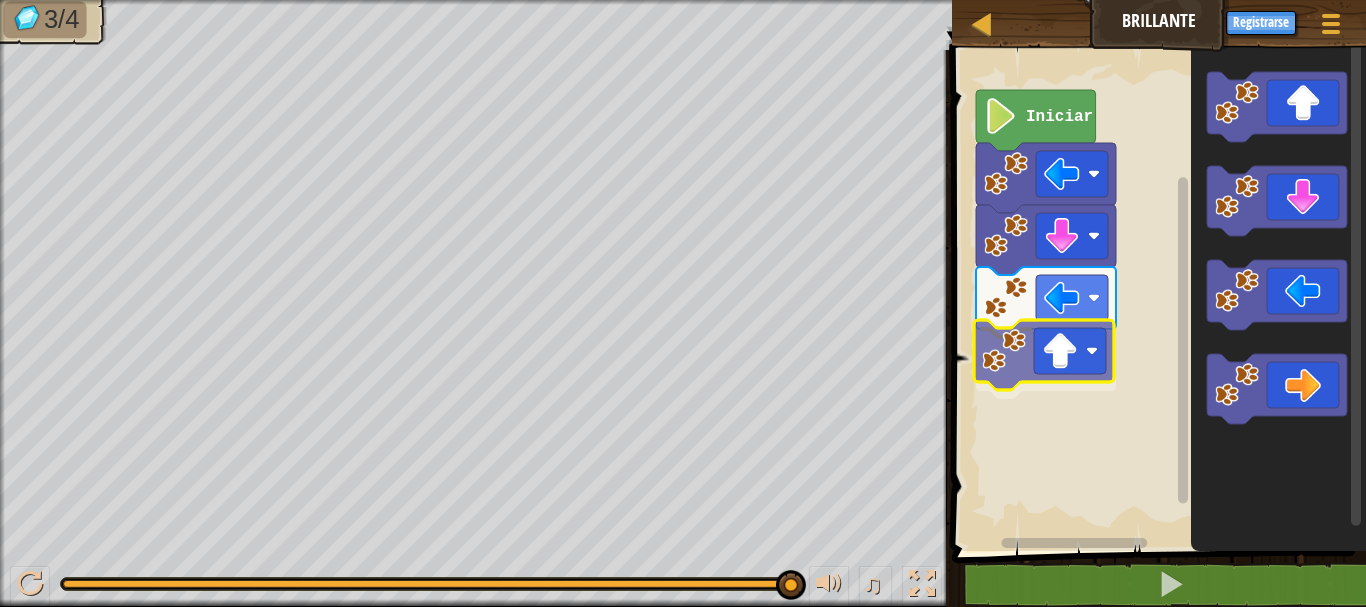 click on "Iniciar" at bounding box center [1156, 295] 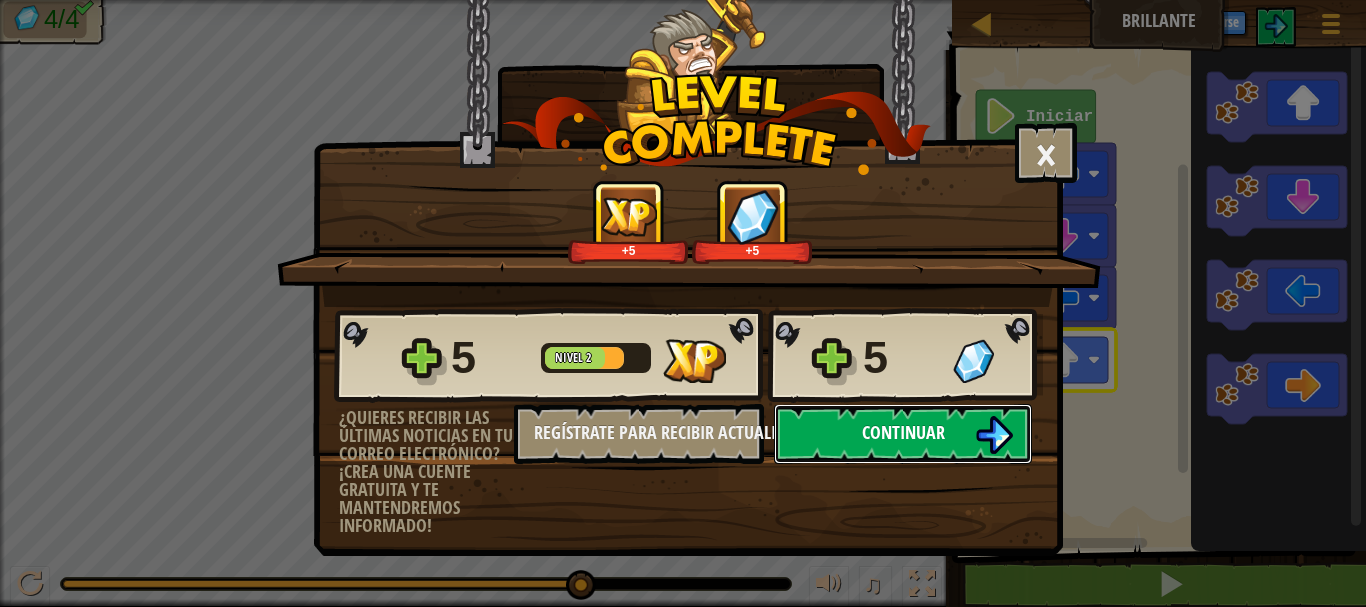 click on "Continuar" at bounding box center (903, 432) 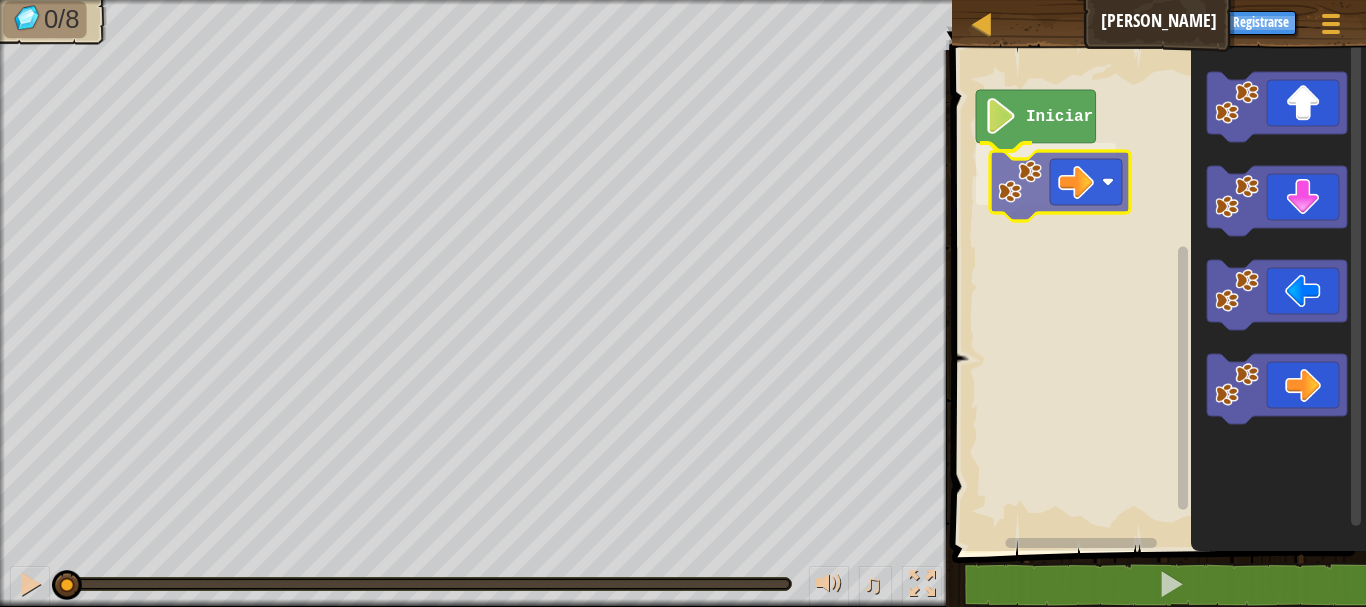 click on "Iniciar" at bounding box center [1156, 295] 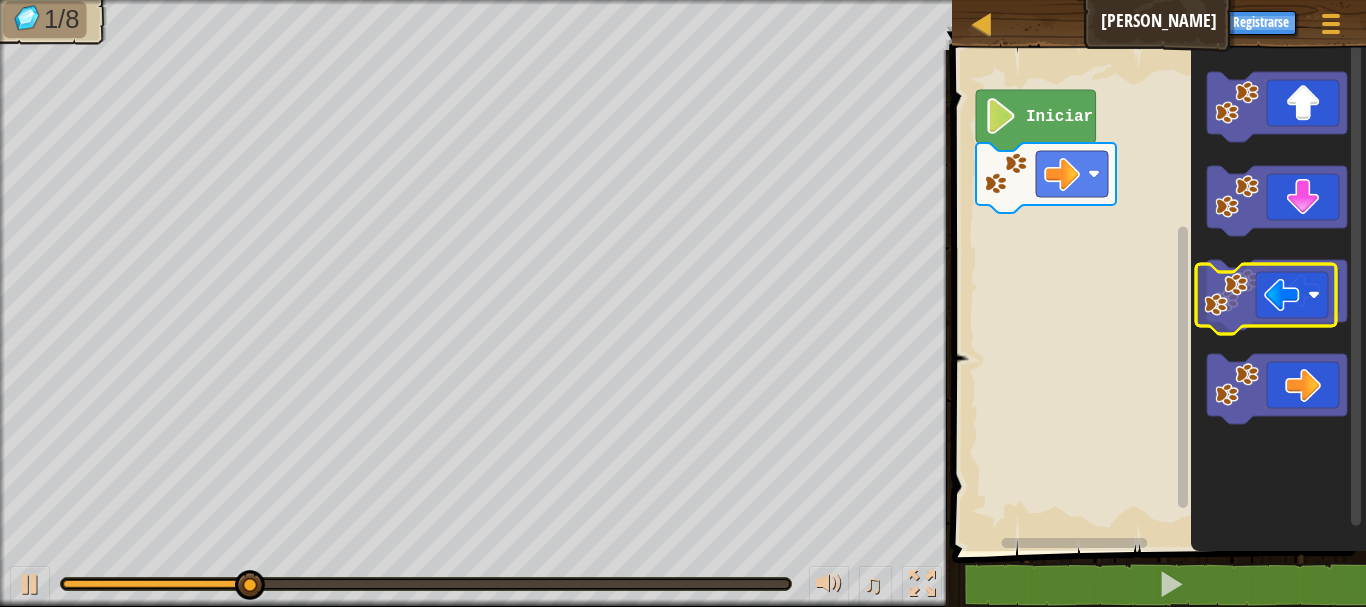 click 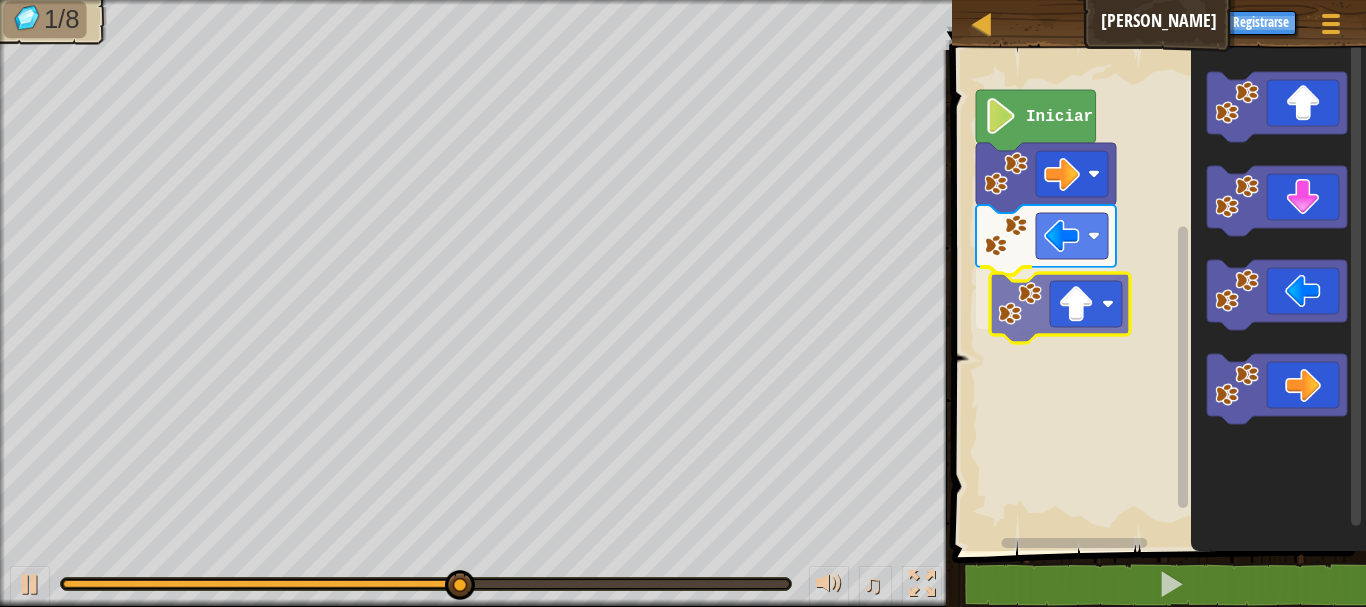 click on "Iniciar" at bounding box center (1156, 295) 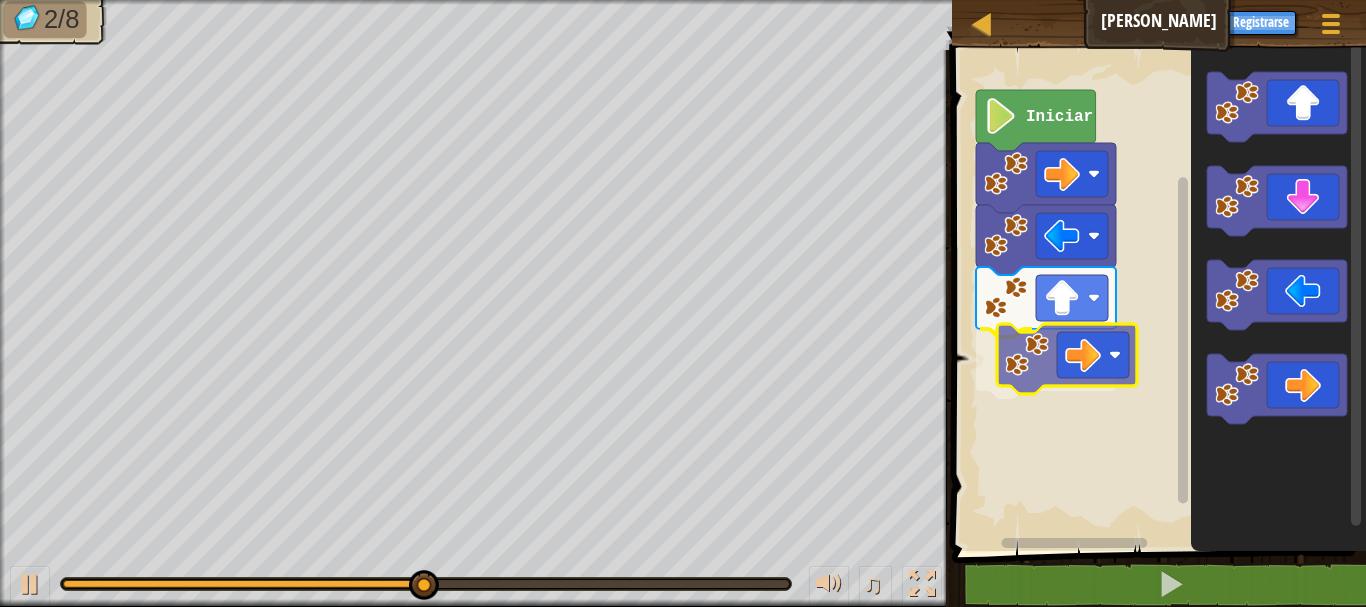 click on "Iniciar" at bounding box center (1156, 295) 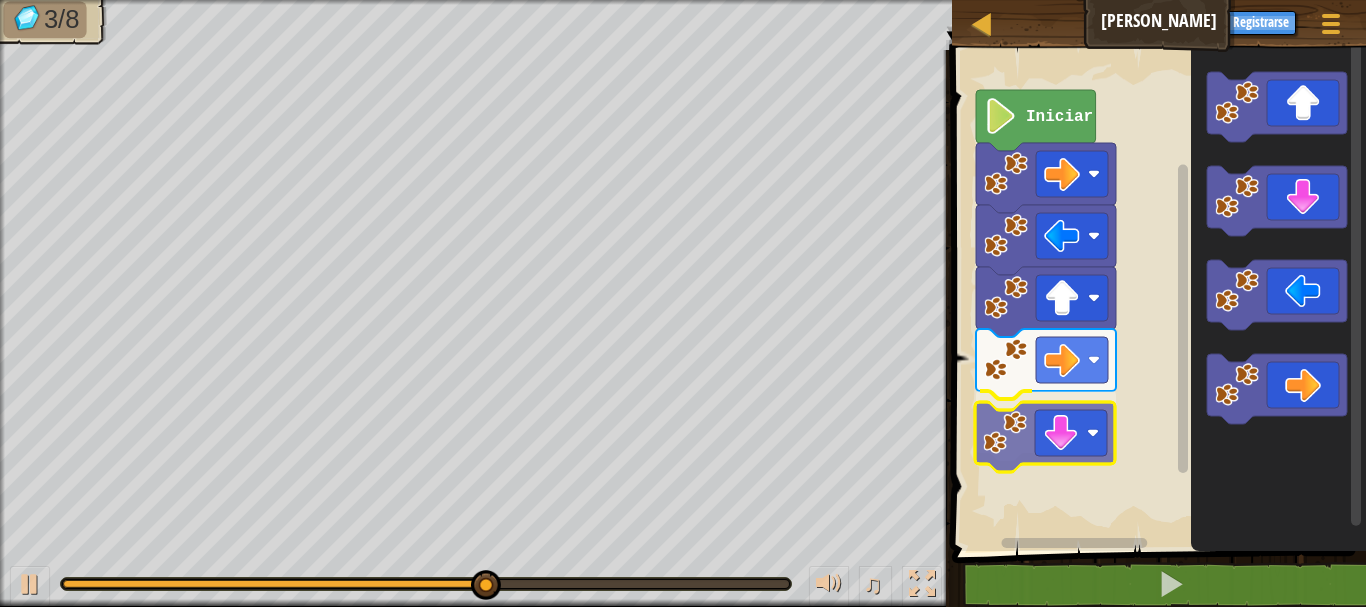 click on "Iniciar" at bounding box center (1156, 295) 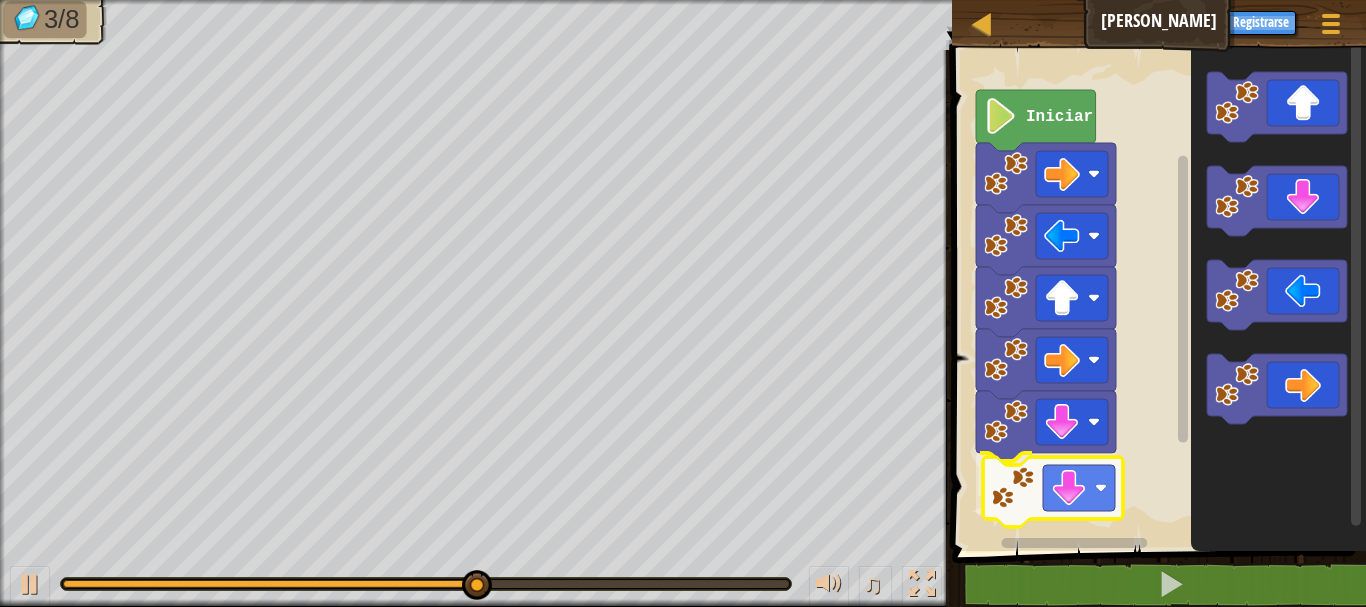 click on "Iniciar" at bounding box center (1156, 295) 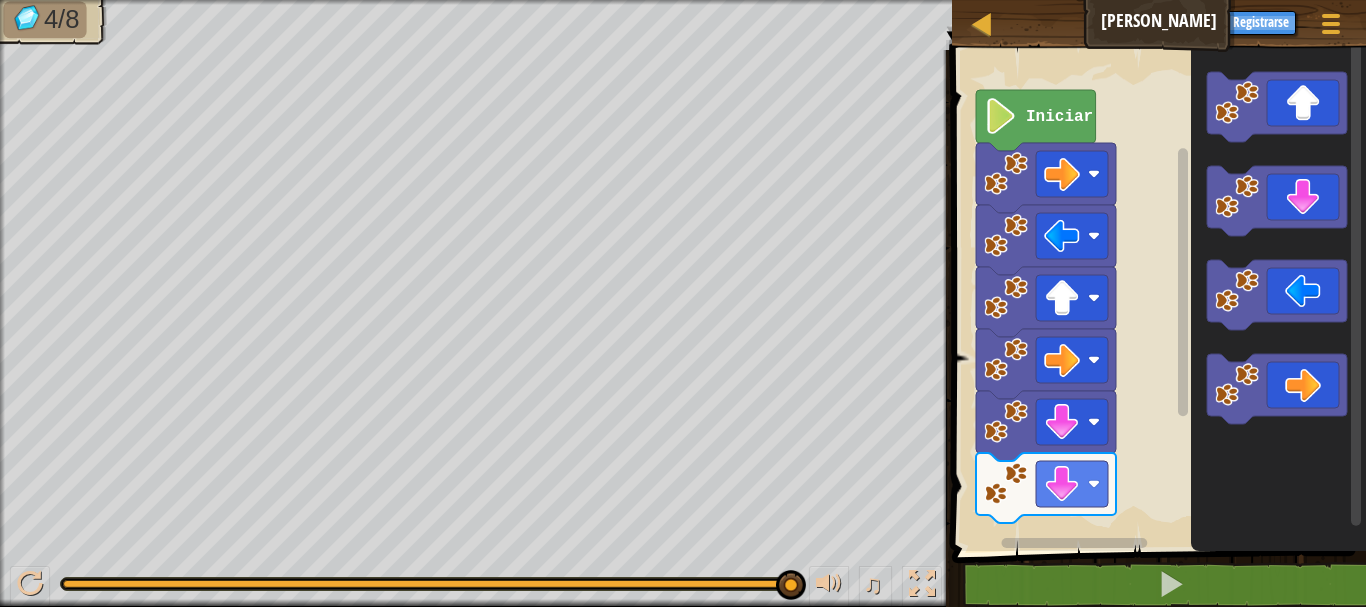click on "Iniciar" at bounding box center [1156, 295] 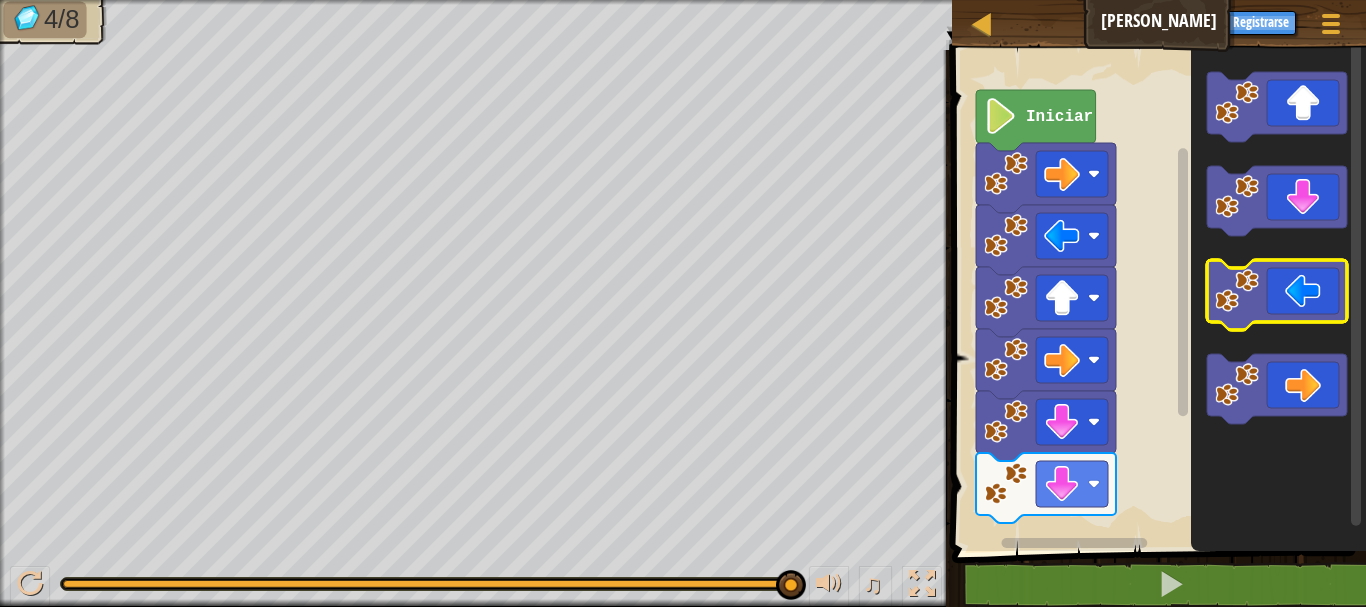 click 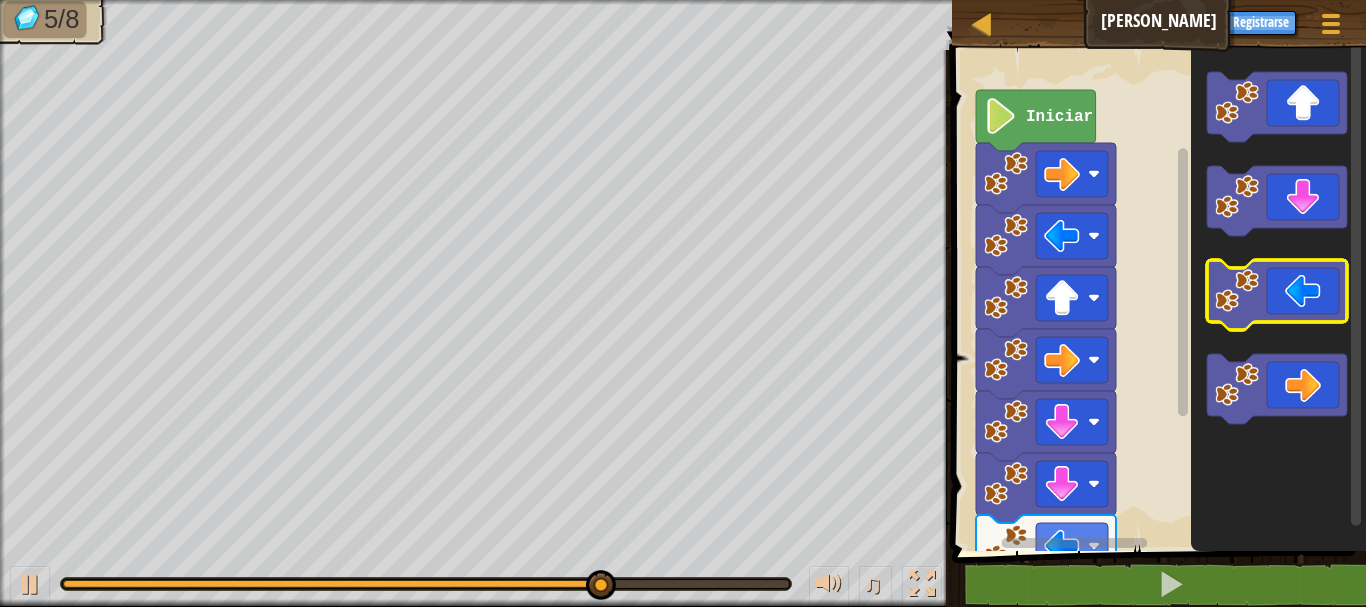 click 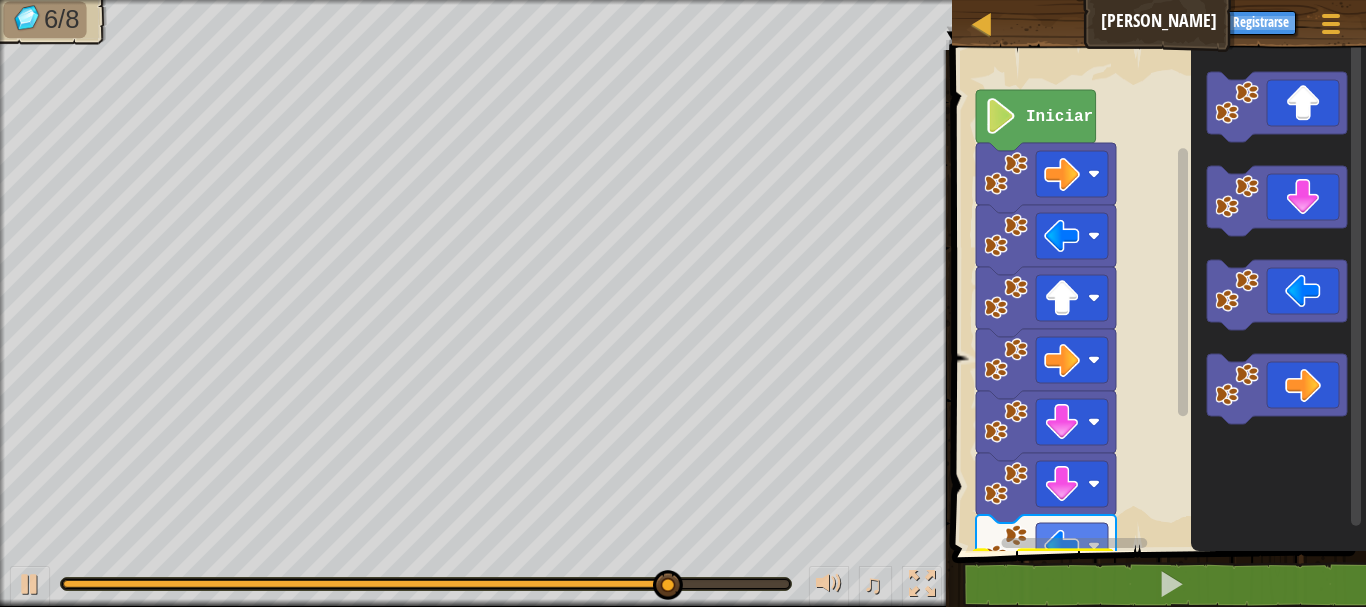 click on "1     הההההההההההההההההההההההההההההההההההההההההההההההההההההההההההההההההההההההההההההההההההההההההההההההההההההההההההההההההההההההההההההההההההההההההההההההההההההההההההההההההההההההההההההההההההההההההההההההההההההההההההההההההההההההההההההההההההההההההההההההההההההההההההההההה XXXXXXXXXXXXXXXXXXXXXXXXXXXXXXXXXXXXXXXXXXXXXXXXXXXXXXXXXXXXXXXXXXXXXXXXXXXXXXXXXXXXXXXXXXXXXXXXXXXXXXXXXXXXXXXXXXXXXXXXXXXXXXXXXXXXXXXXXXXXXXXXXXXXXXXXXXXXXXXXXXXXXXXXXXXXXXXXXXXXXXXXXXXXXXXXXXXXXXXXXXXXXXXXXXXXXXXXXXXXXXXXXXXXXXXXXXXXXXXXXXXXXXXXXXXXXXXX Iniciar código Salvado Lenguaje de programación : Python Statement   /  Call   /" at bounding box center [1156, 362] 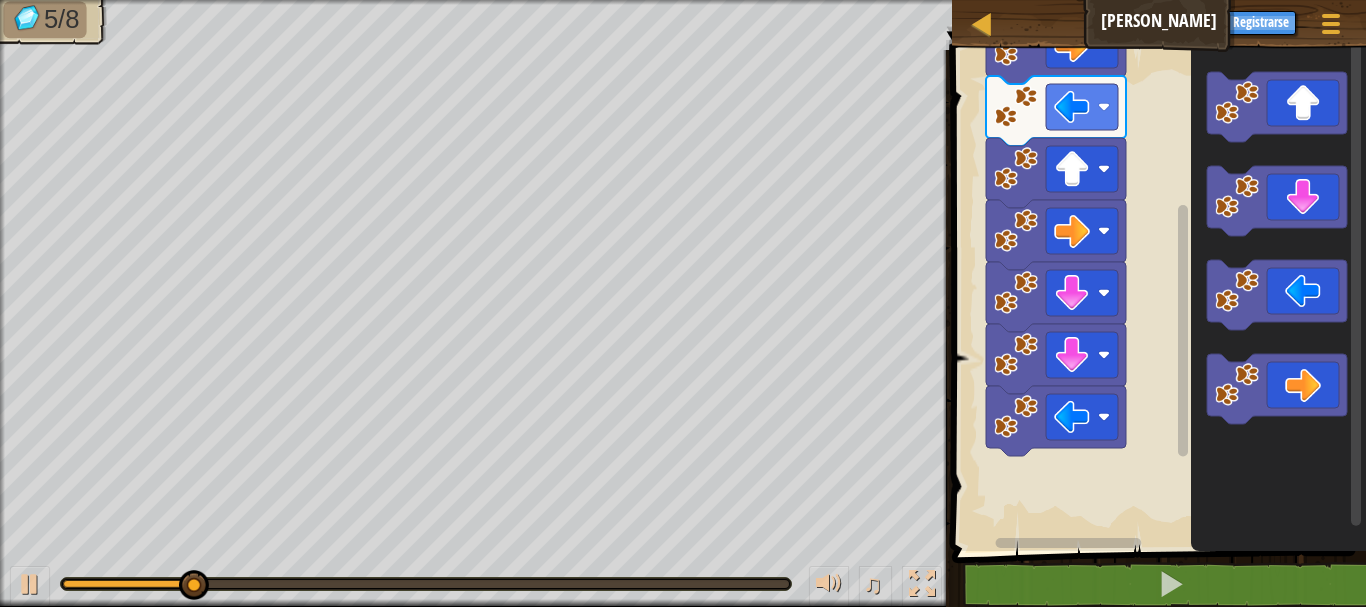 click 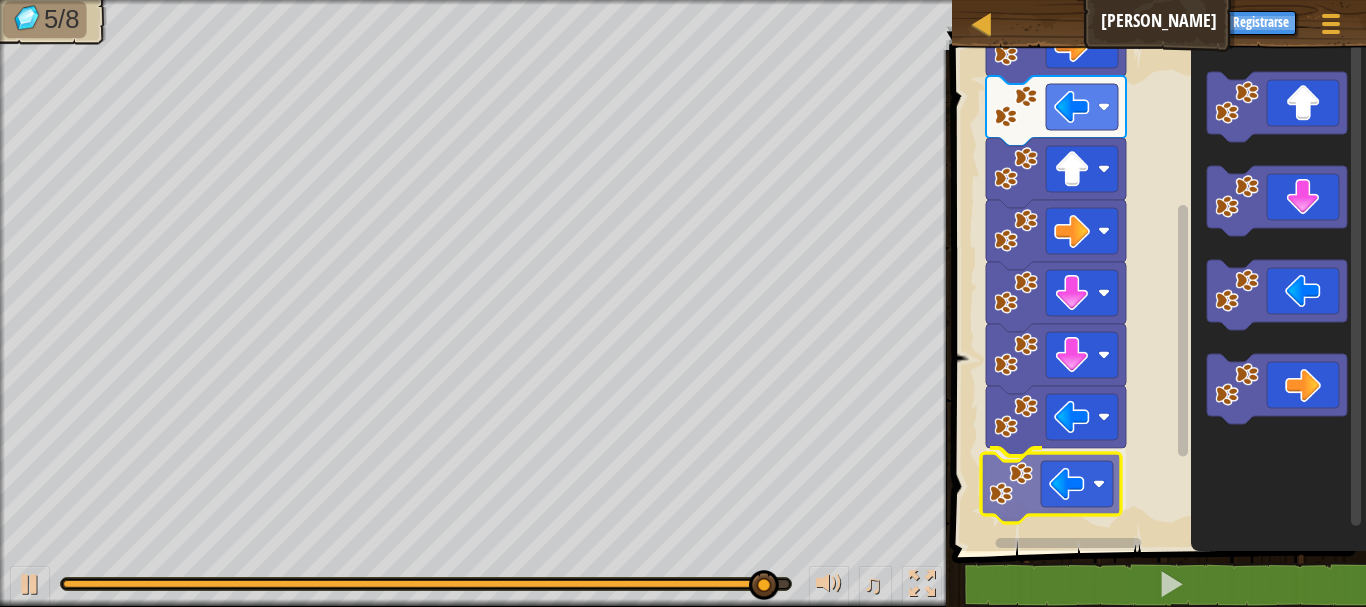 click on "Iniciar" at bounding box center [1156, 295] 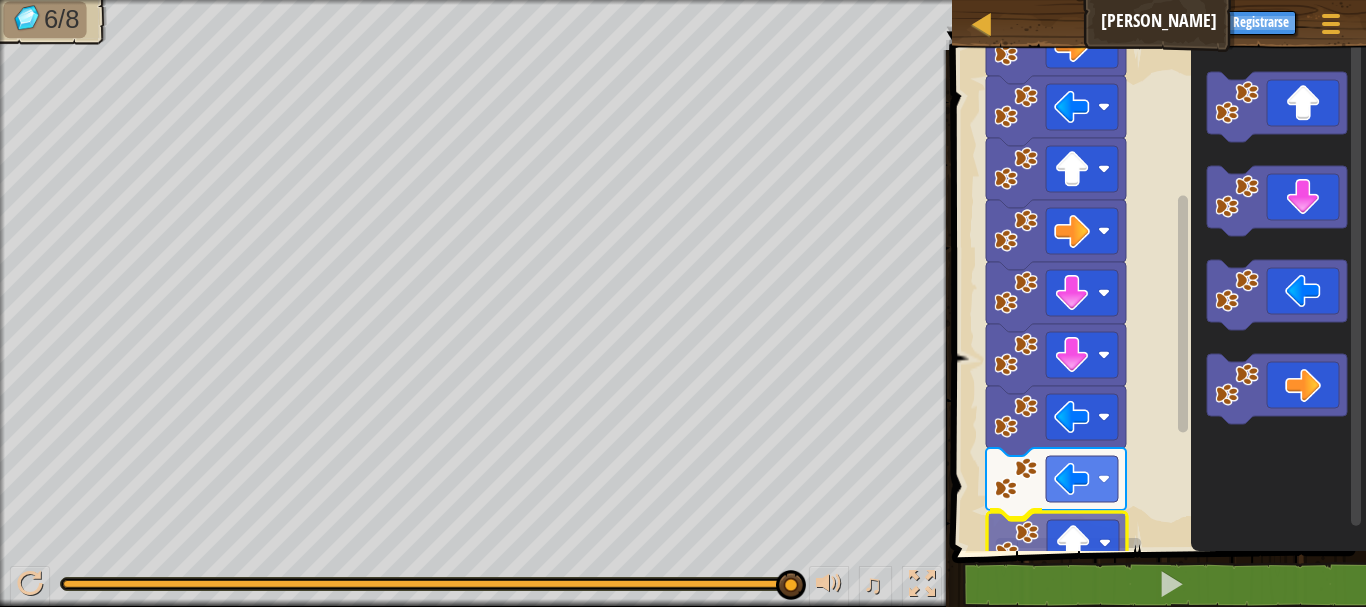 click on "1     הההההההההההההההההההההההההההההההההההההההההההההההההההההההההההההההההההההההההההההההההההההההההההההההההההההההההההההההההההההההההההההההההההההההההההההההההההההההההההההההההההההההההההההההההההההההההההההההההההההההההההההההההההההההההההההההההההההההההההההההההההההההההההההההה XXXXXXXXXXXXXXXXXXXXXXXXXXXXXXXXXXXXXXXXXXXXXXXXXXXXXXXXXXXXXXXXXXXXXXXXXXXXXXXXXXXXXXXXXXXXXXXXXXXXXXXXXXXXXXXXXXXXXXXXXXXXXXXXXXXXXXXXXXXXXXXXXXXXXXXXXXXXXXXXXXXXXXXXXXXXXXXXXXXXXXXXXXXXXXXXXXXXXXXXXXXXXXXXXXXXXXXXXXXXXXXXXXXXXXXXXXXXXXXXXXXXXXXXXXXXXXXX Iniciar código Salvado Lenguaje de programación : Python Statement   /  Call   /" at bounding box center (1156, 362) 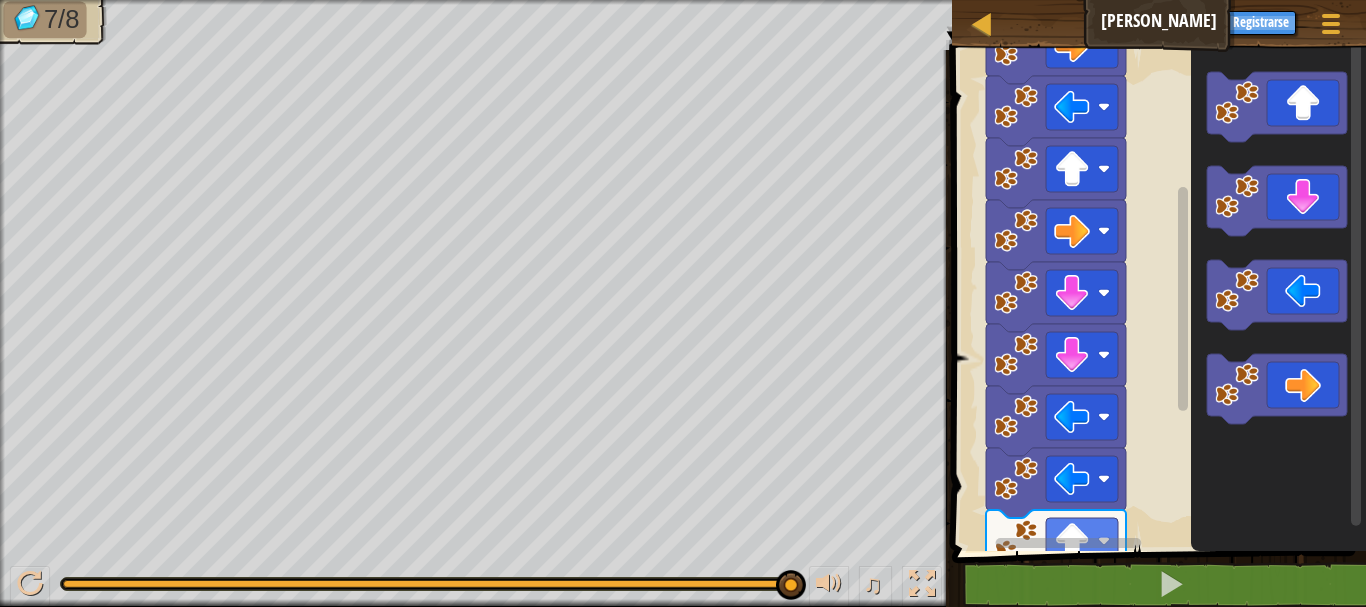click 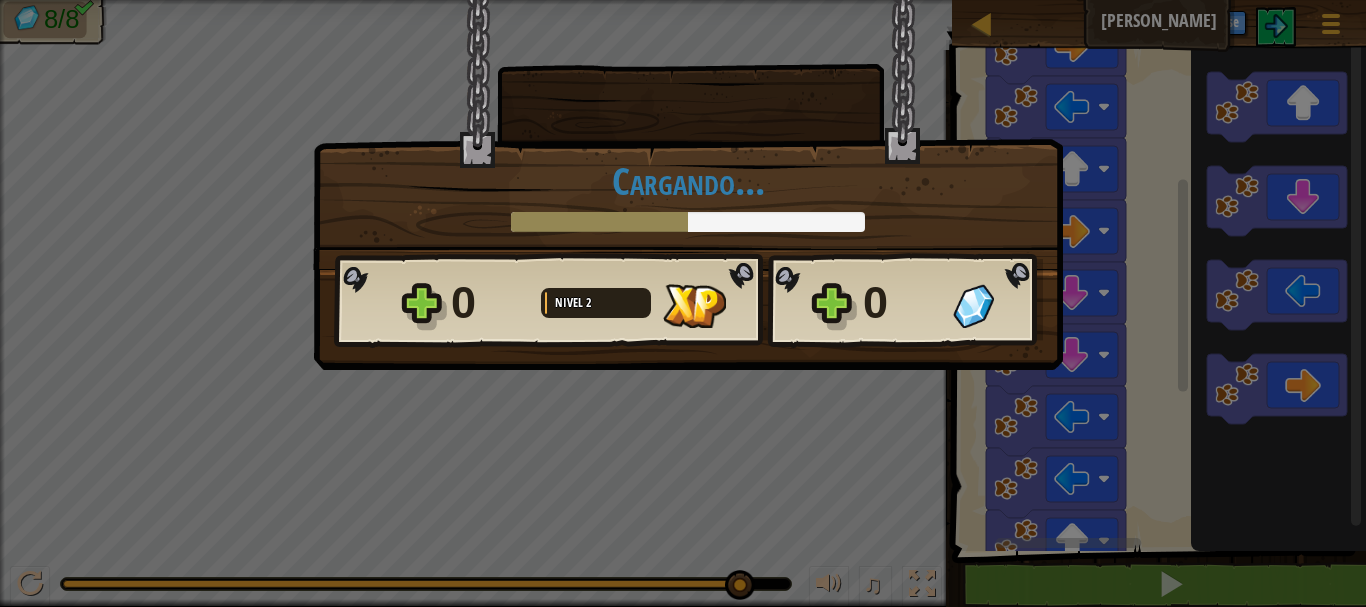 click on "Mapa [PERSON_NAME] Menú del Juego Registrarse 1     הההההההההההההההההההההההההההההההההההההההההההההההההההההההההההההההההההההההההההההההההההההההההההההההההההההההההההההההההההההההההההההההההההההההההההההההההההההההההההההההההההההההההההההההההההההההההההההההההההההההההההההההההההההההההההההההההההההההההההההההההההההההההההההההה XXXXXXXXXXXXXXXXXXXXXXXXXXXXXXXXXXXXXXXXXXXXXXXXXXXXXXXXXXXXXXXXXXXXXXXXXXXXXXXXXXXXXXXXXXXXXXXXXXXXXXXXXXXXXXXXXXXXXXXXXXXXXXXXXXXXXXXXXXXXXXXXXXXXXXXXXXXXXXXXXXXXXXXXXXXXXXXXXXXXXXXXXXXXXXXXXXXXXXXXXXXXXXXXXXXXXXXXXXXXXXXXXXXXXXXXXXXXXXXXXXXXXXXXXXXXXXXX Solución × Bloques 1     Iniciar código Salvado Lenguaje de programación : Python Statement   /  Call   /  go('up') go('down') go('left') go('right') × Arregla tu código Pregunta a la IA." at bounding box center [683, 1] 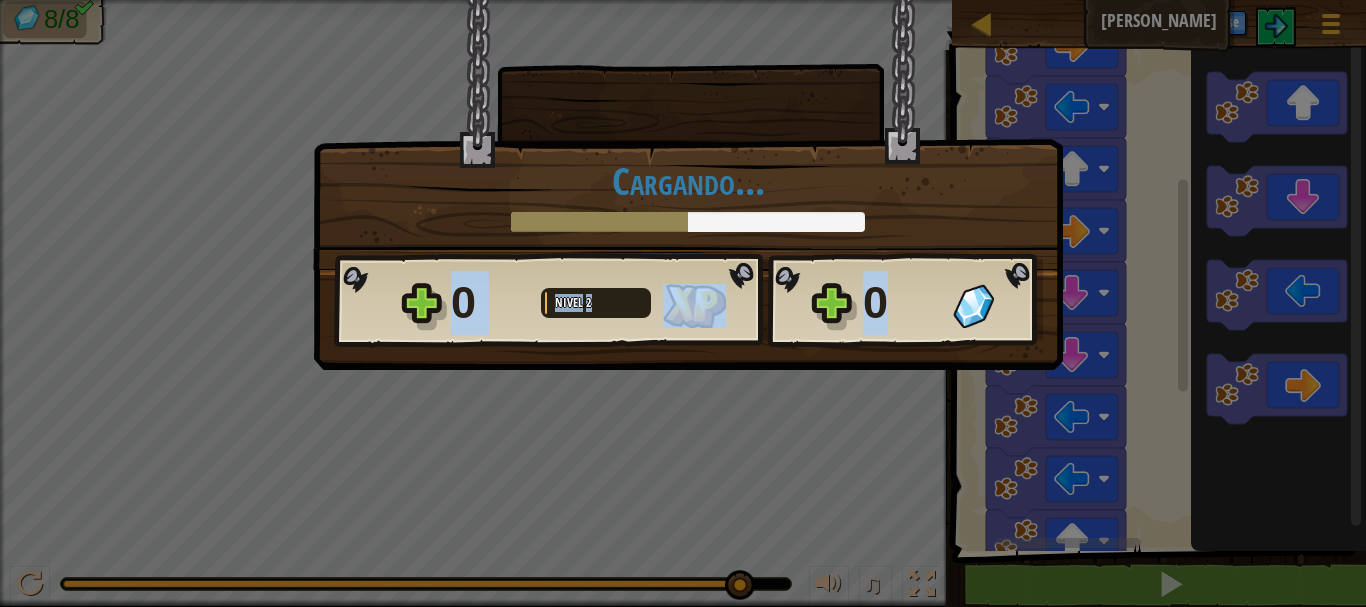 drag, startPoint x: 898, startPoint y: 352, endPoint x: 745, endPoint y: 281, distance: 168.67128 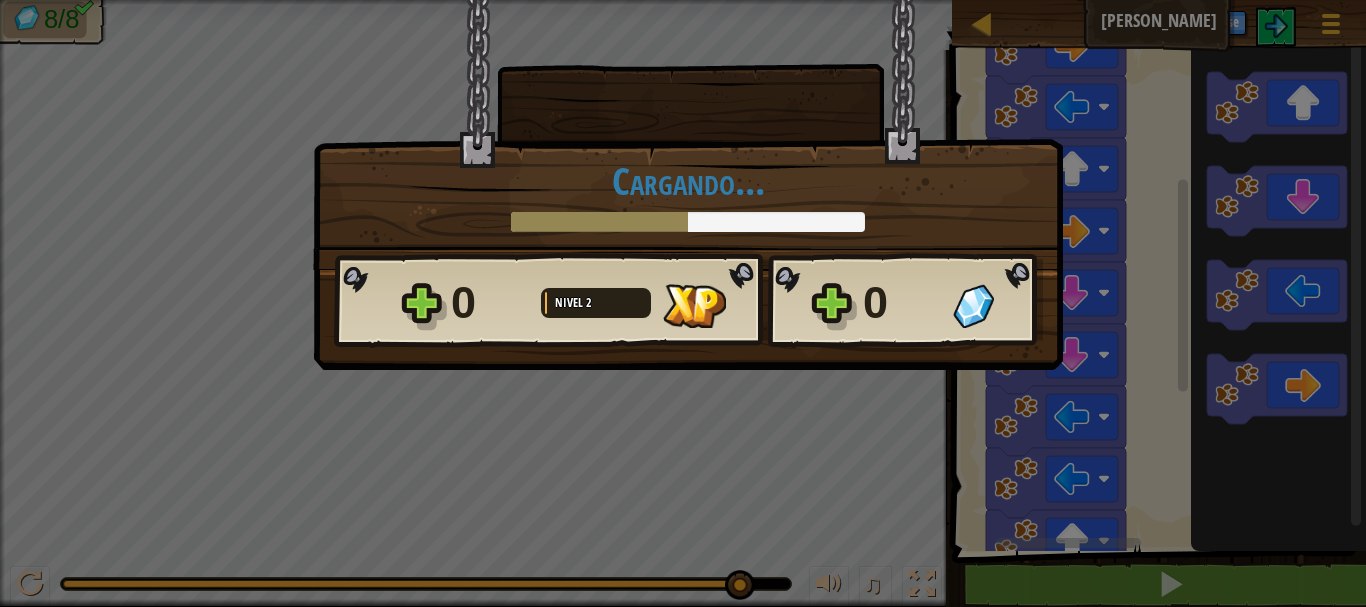 drag, startPoint x: 695, startPoint y: 214, endPoint x: 679, endPoint y: 196, distance: 24.083189 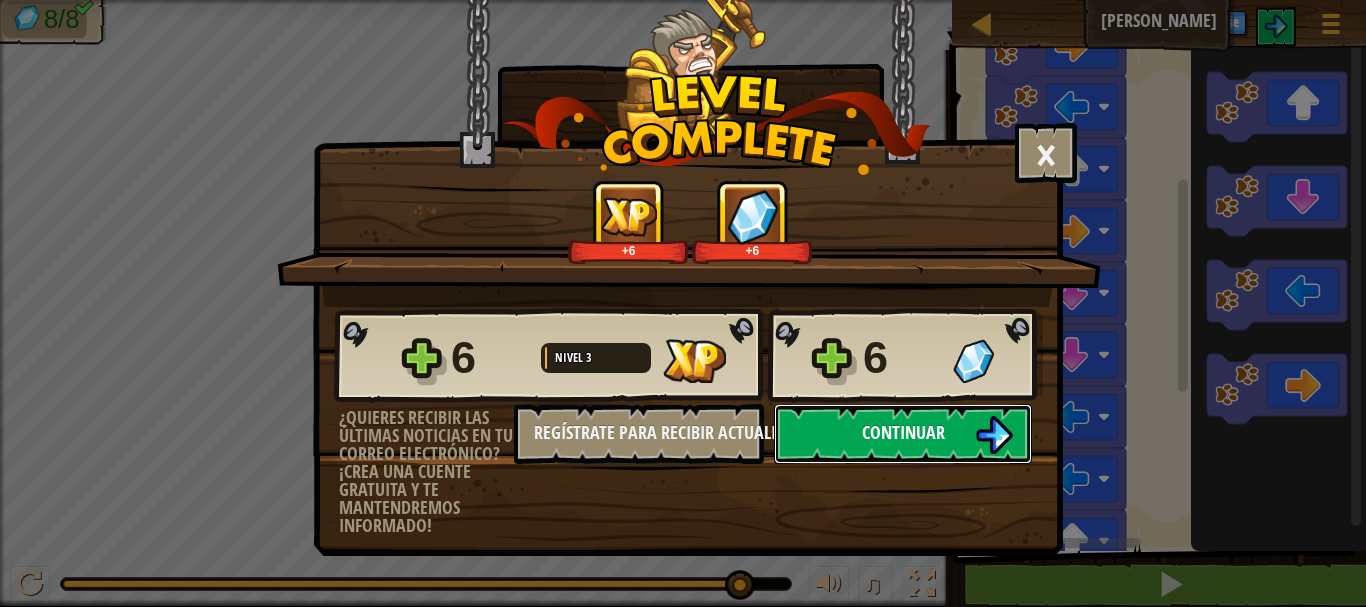 click on "Continuar" at bounding box center [903, 434] 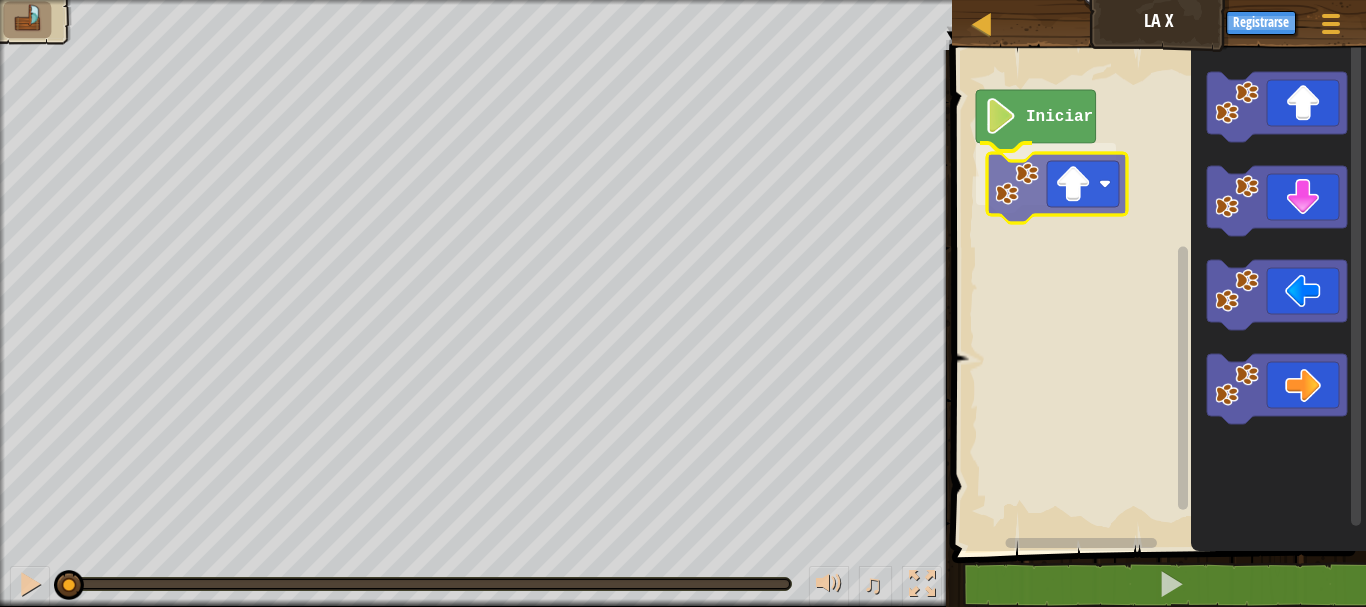 click on "Iniciar" at bounding box center [1156, 295] 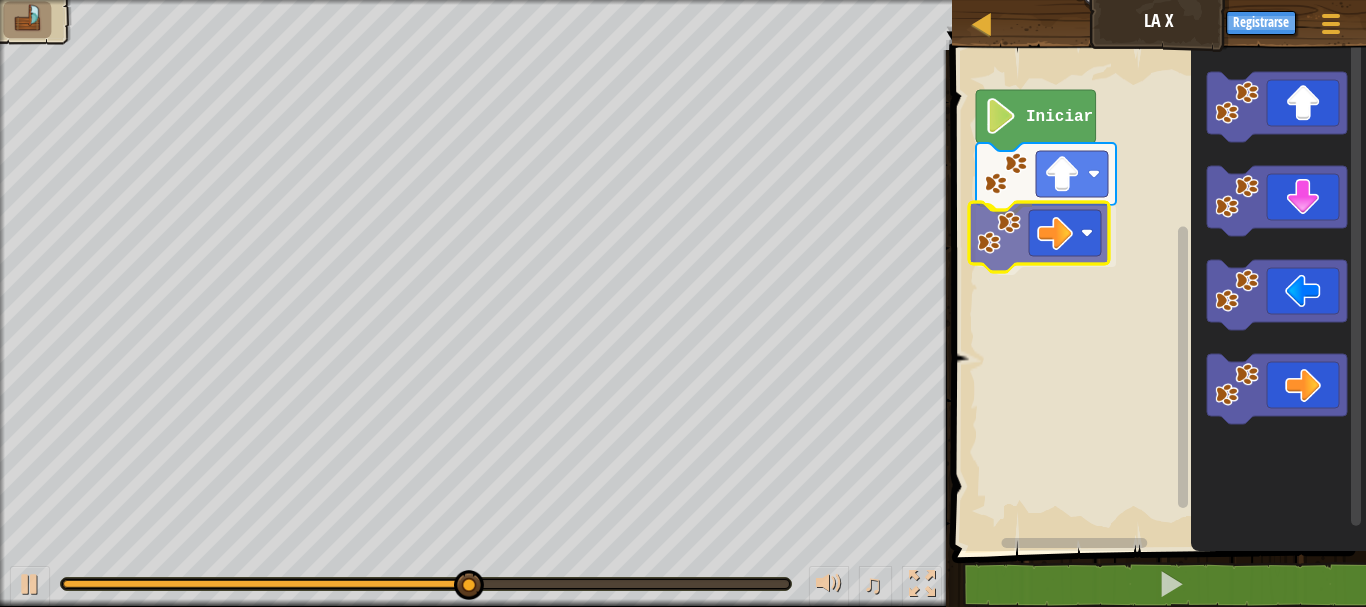 click on "Iniciar" at bounding box center [1156, 295] 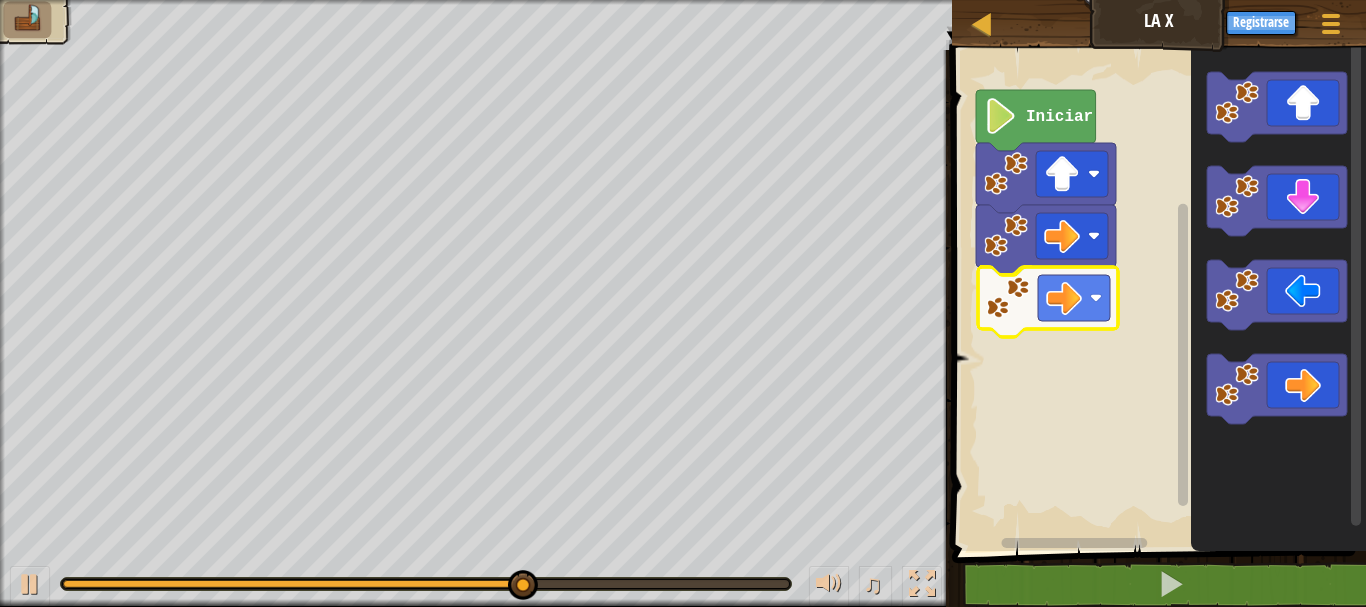 click on "Iniciar" at bounding box center (1156, 295) 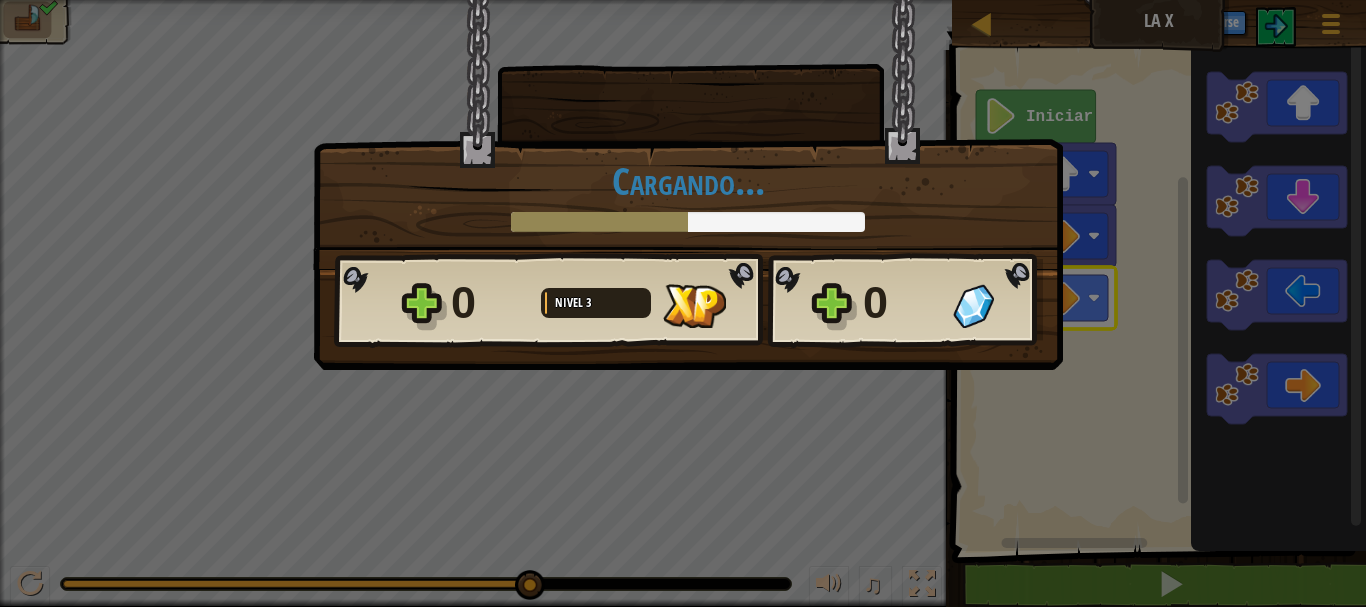click on "× Puntúa este nivel:  Cargando... Reticulating Splines... Cargando... 0 Nivel 3 0 ¿Quieres recibir las últimas noticias en tu correo electrónico? ¡Crea una cuente gratuita y te mantendremos informado! Regístrate para recibir actualizaciones. Salvando Progreso Continuar" at bounding box center (683, 187) 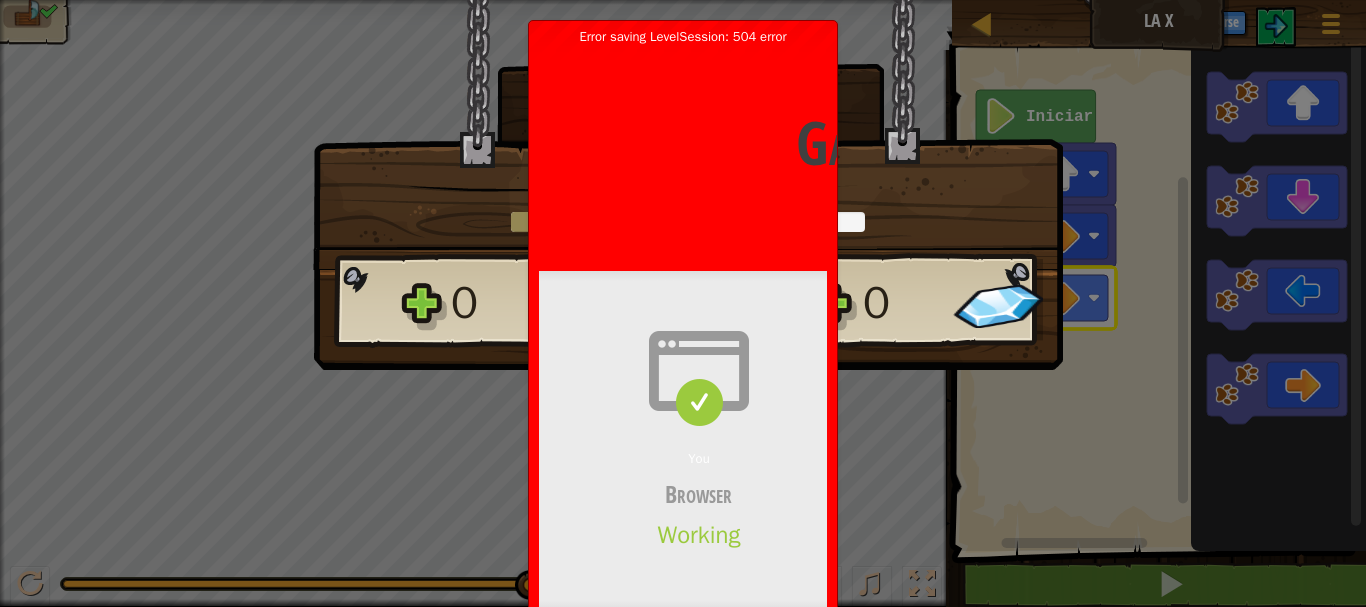 click on "0" at bounding box center [953, 303] 